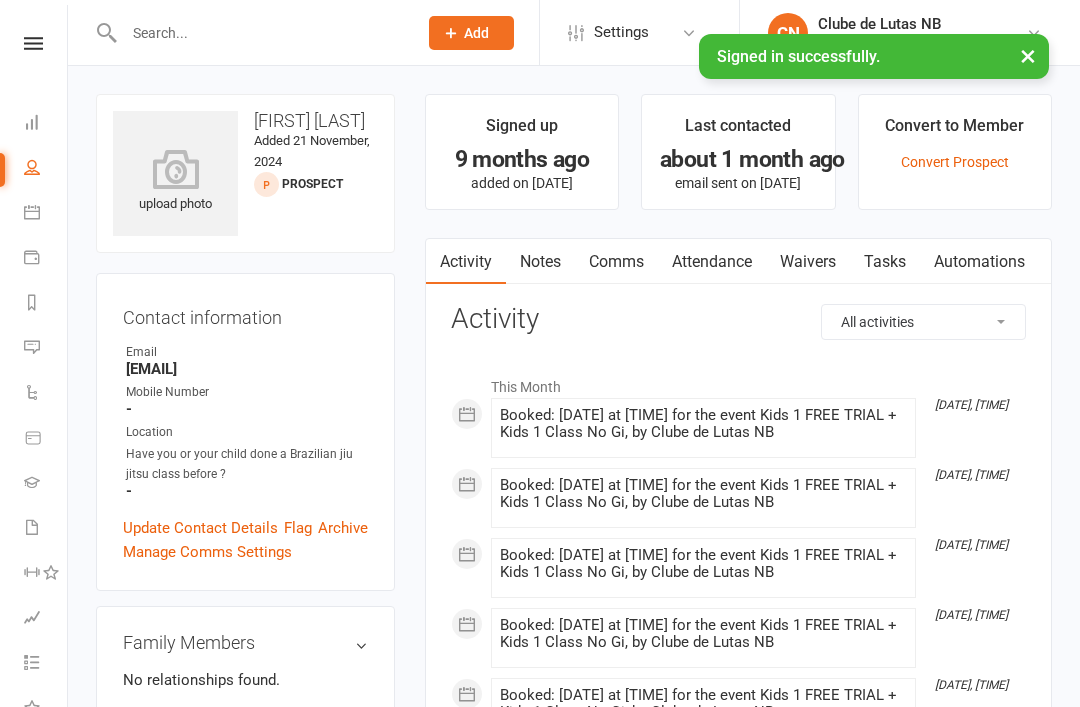scroll, scrollTop: 0, scrollLeft: 0, axis: both 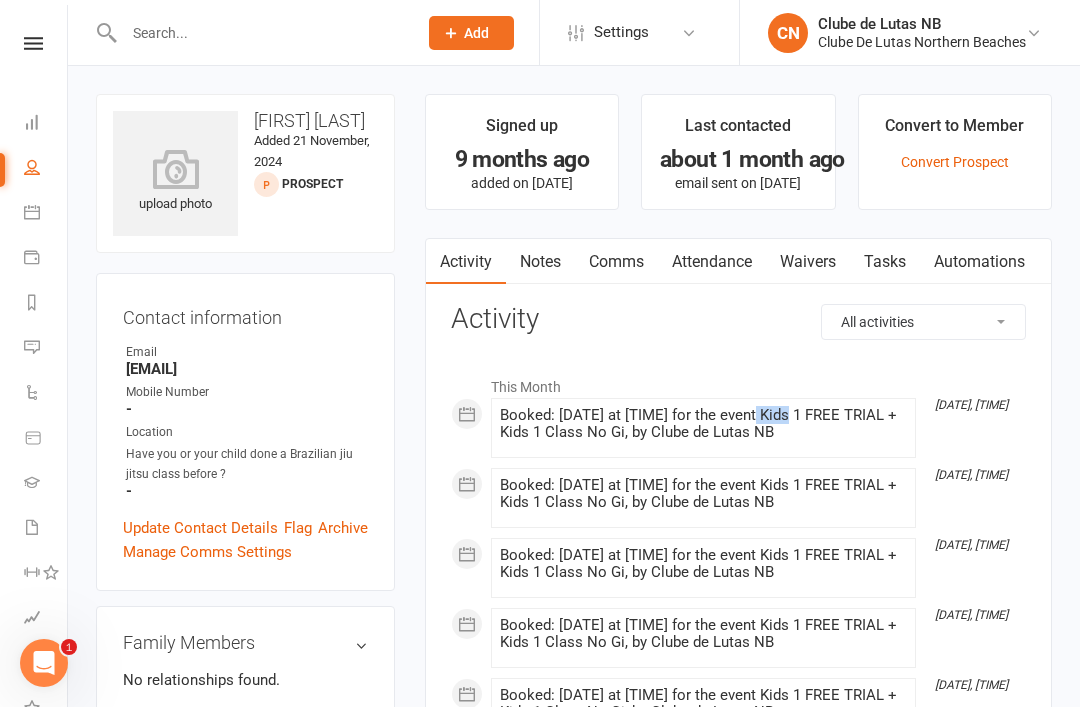 click on "Activity" at bounding box center (738, 319) 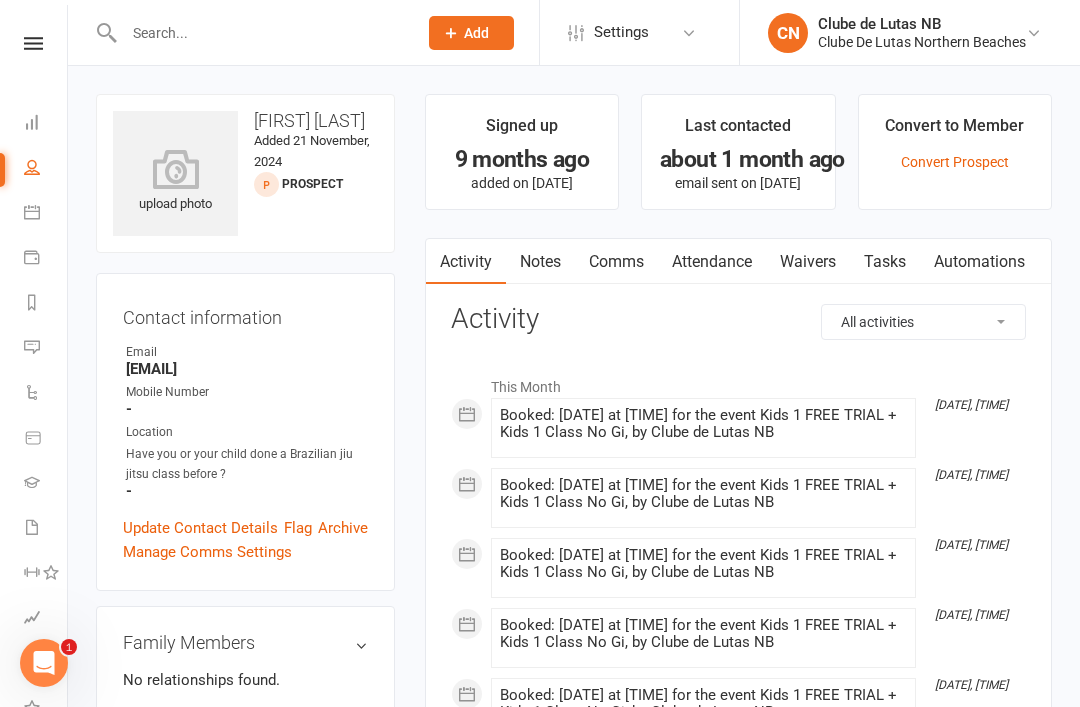 click on "Add" 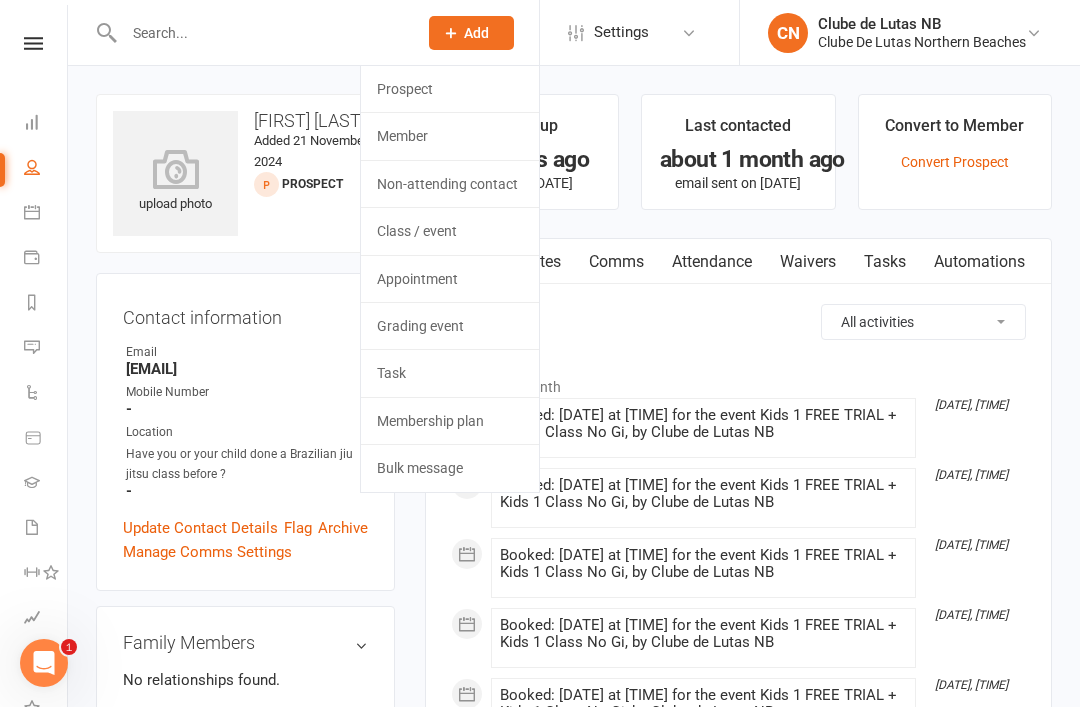 click on "Activity" at bounding box center (738, 319) 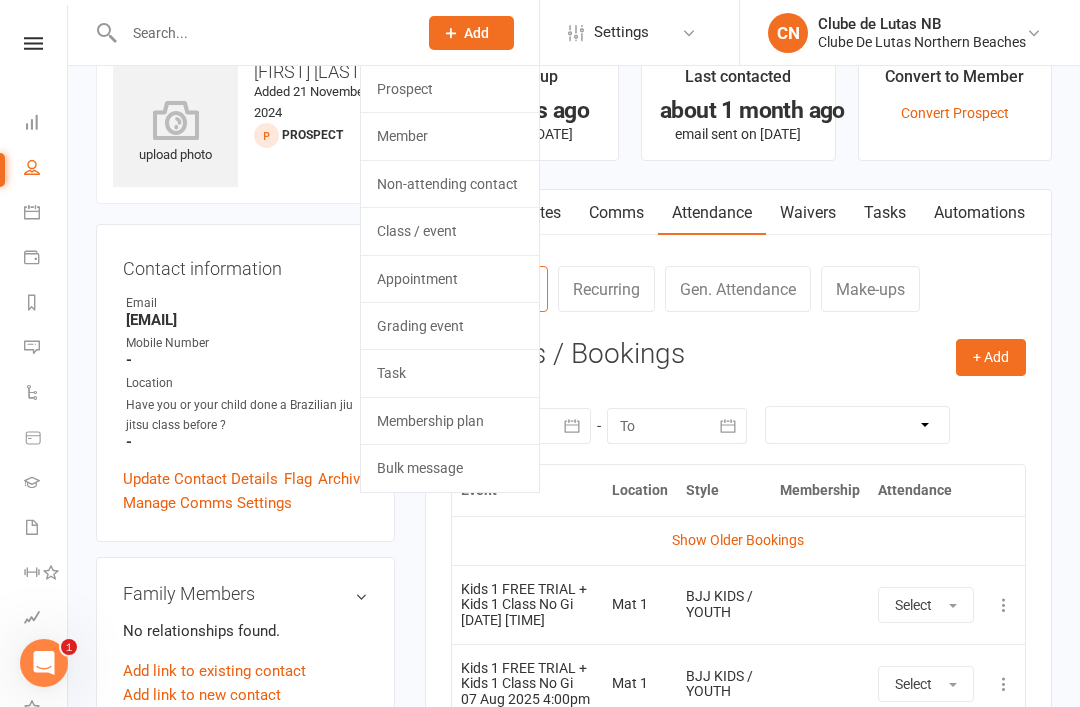 scroll, scrollTop: 54, scrollLeft: 0, axis: vertical 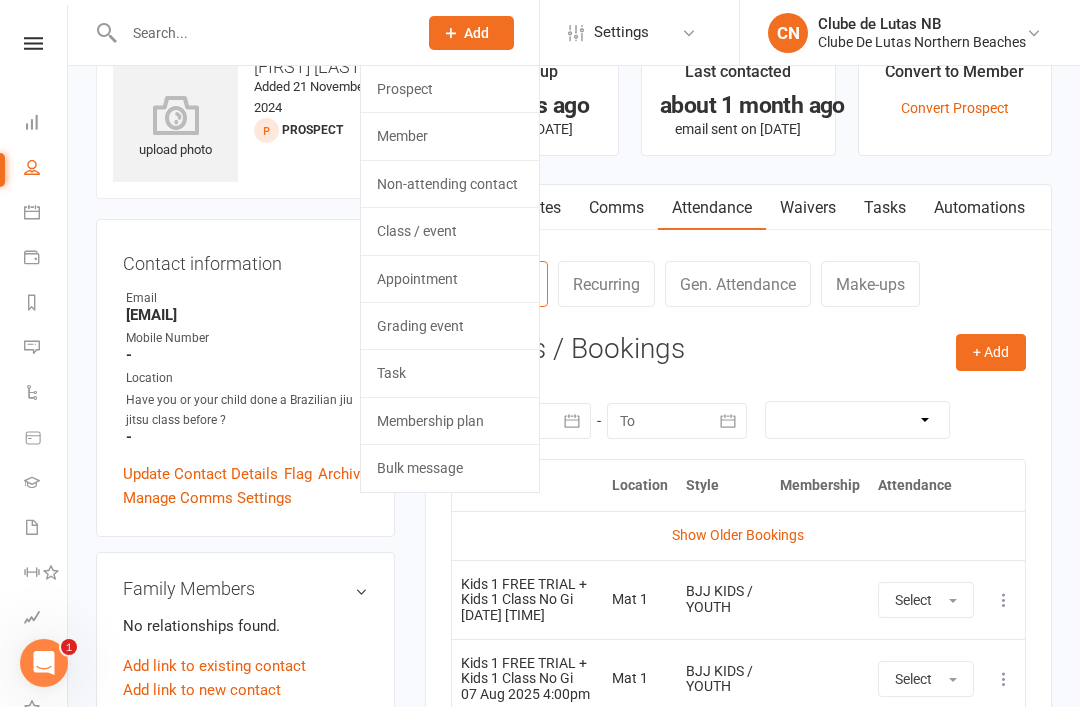 click on "+ Add" at bounding box center (991, 352) 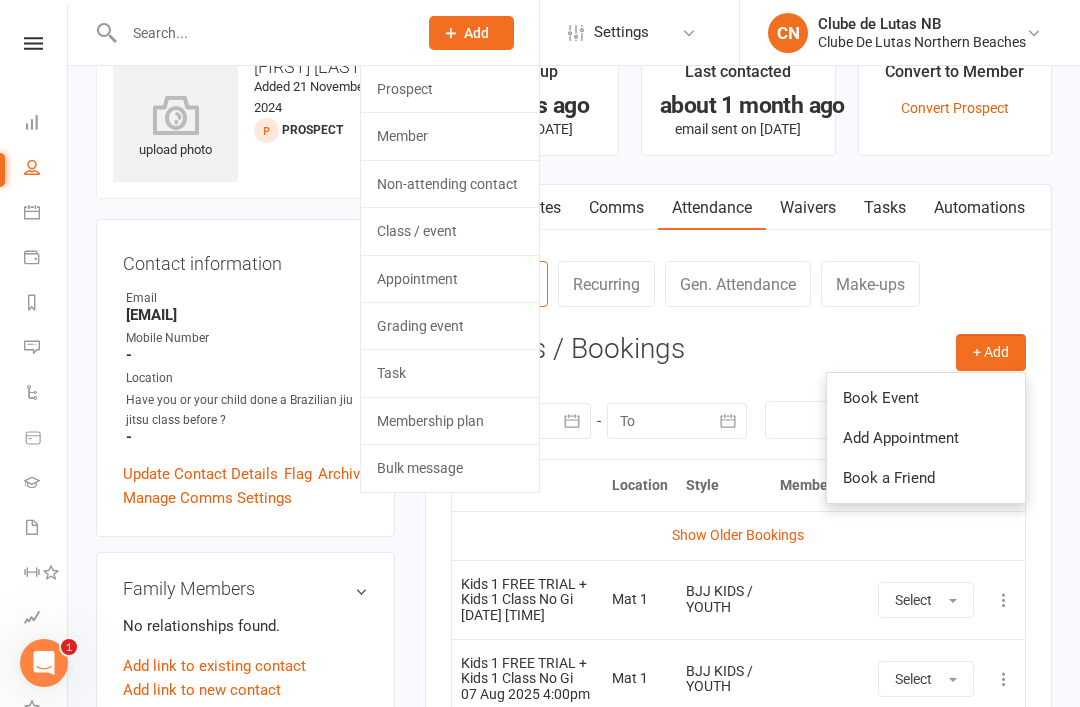 click on "Bookings Recurring Gen. Attendance Make-ups" at bounding box center (738, 291) 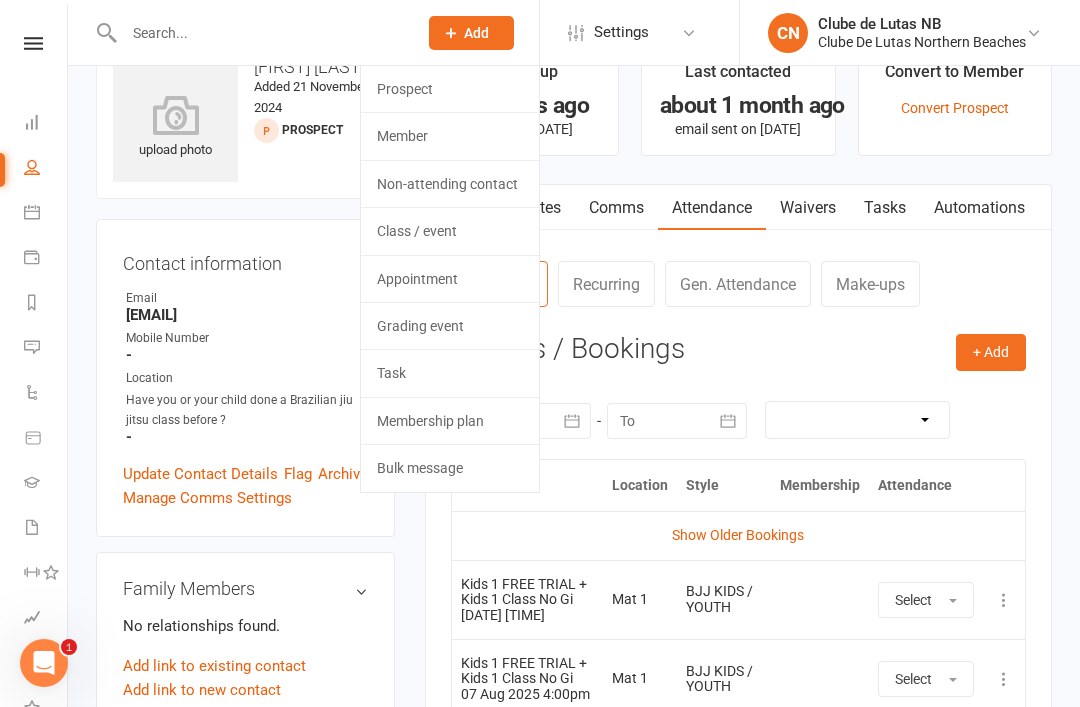 click on "Bookings Recurring Gen. Attendance Make-ups" at bounding box center (738, 291) 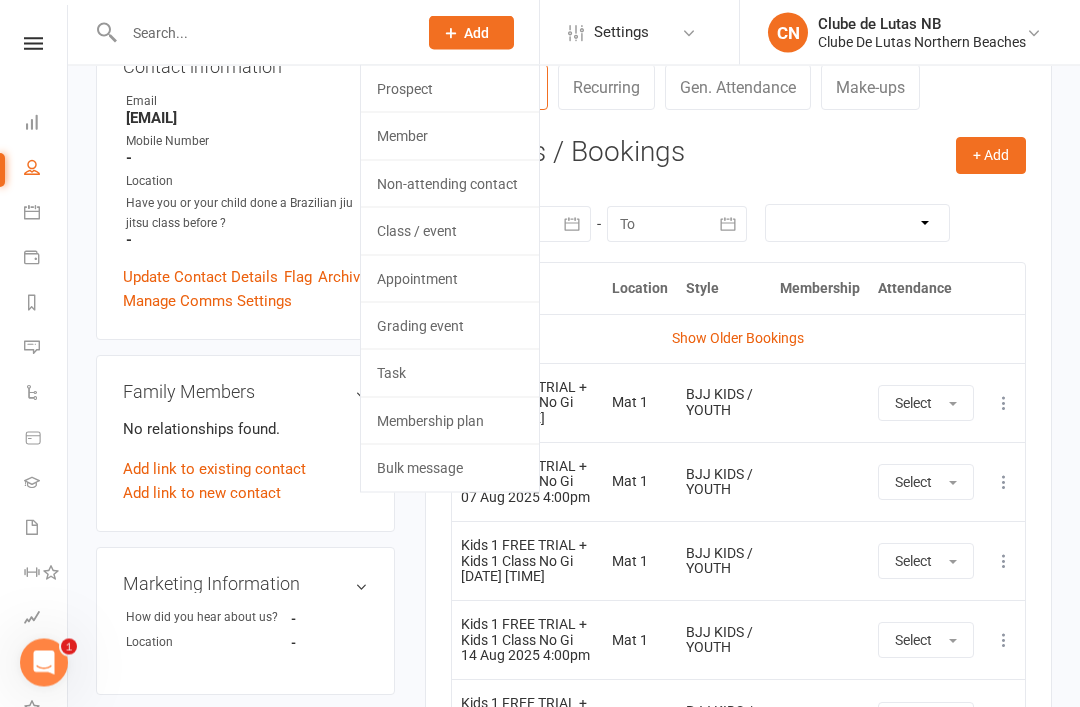 scroll, scrollTop: 252, scrollLeft: 0, axis: vertical 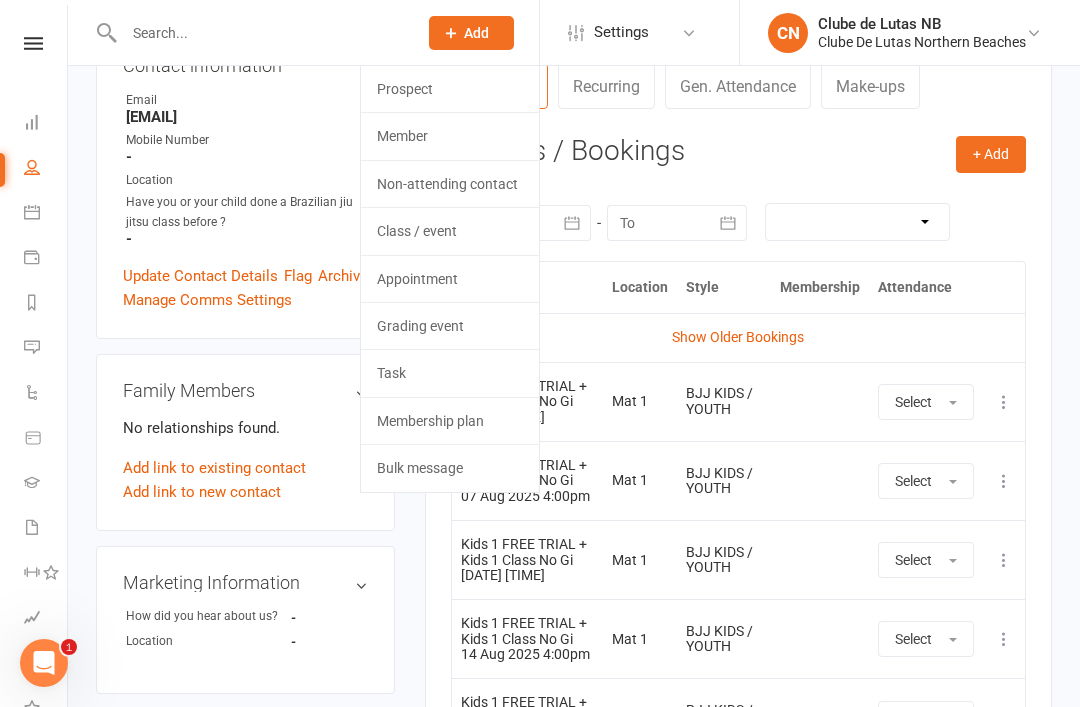 click on "Add" 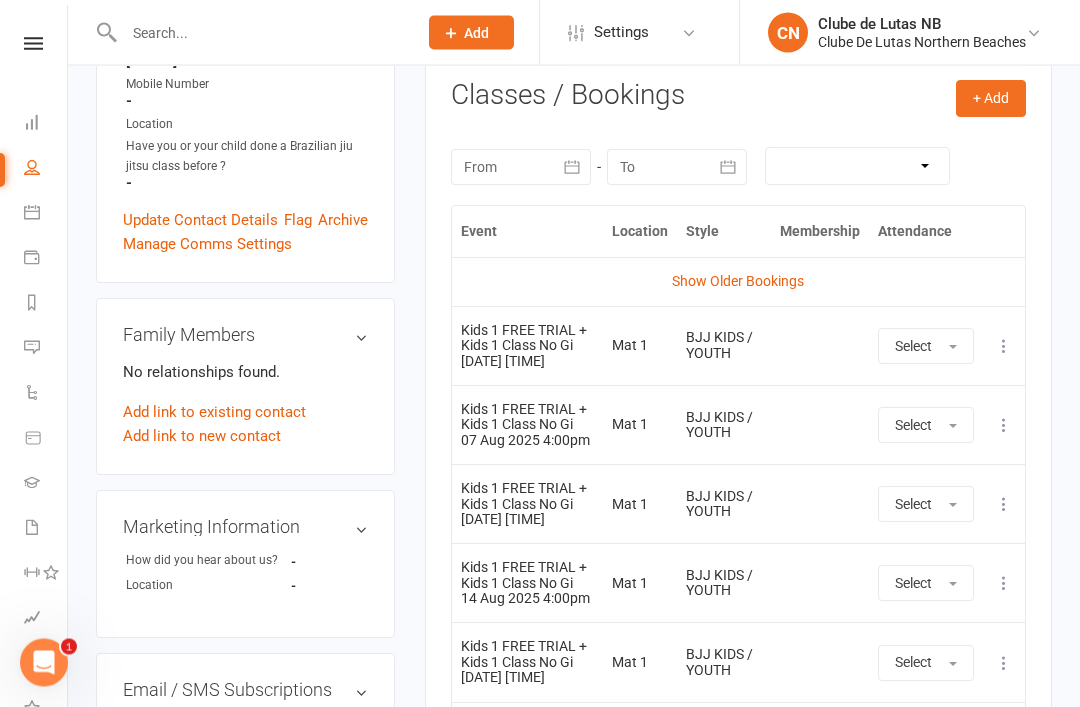 click on "Select" at bounding box center [926, 347] 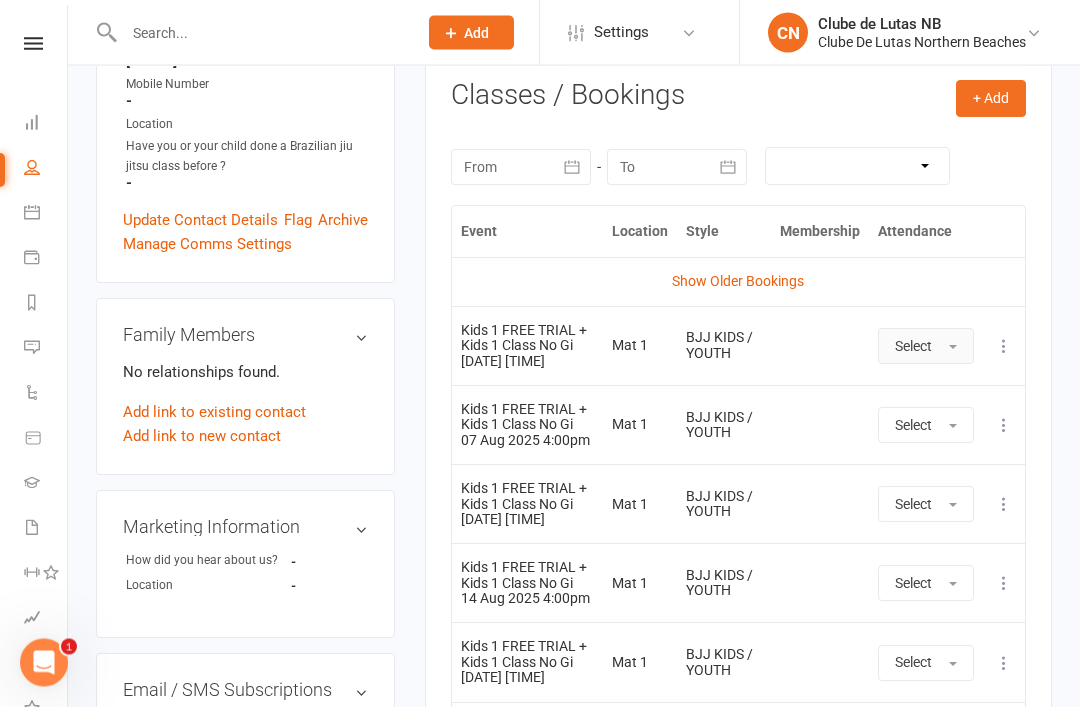 scroll, scrollTop: 308, scrollLeft: 0, axis: vertical 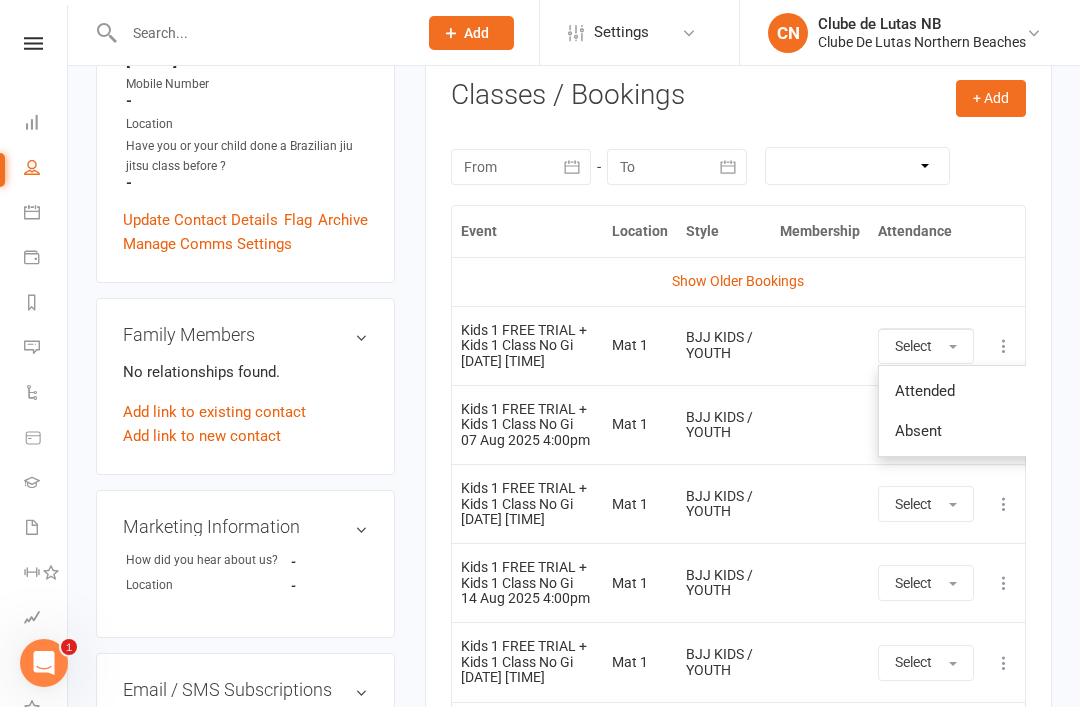 click on "Show Older Bookings" at bounding box center [738, 281] 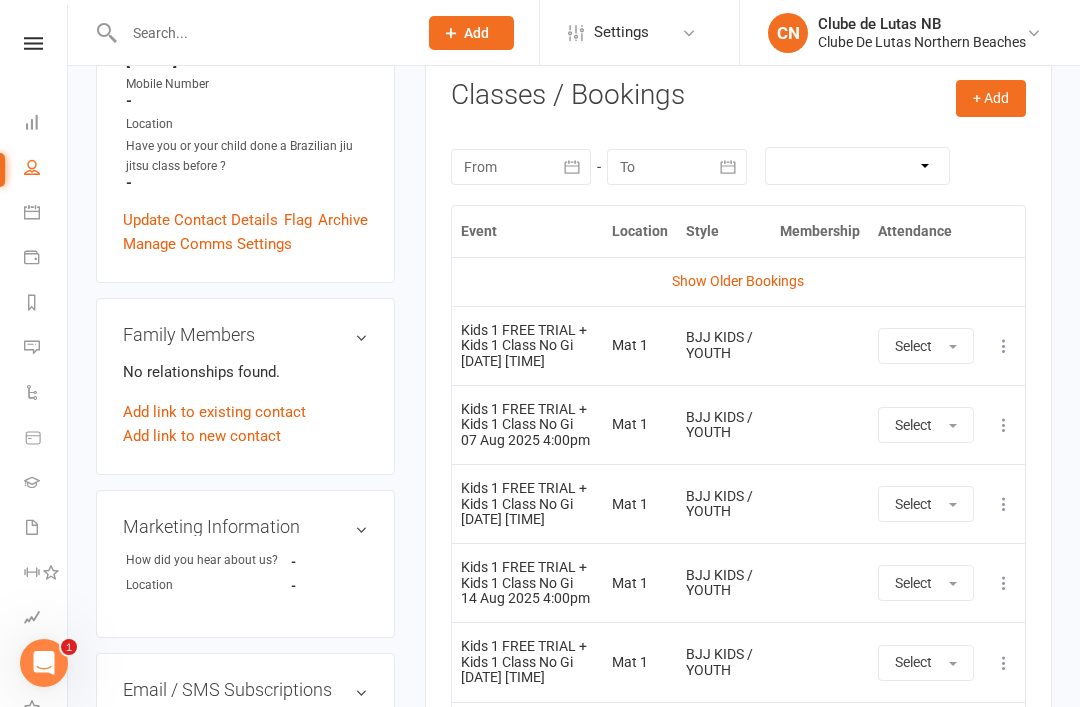 click at bounding box center (1004, 346) 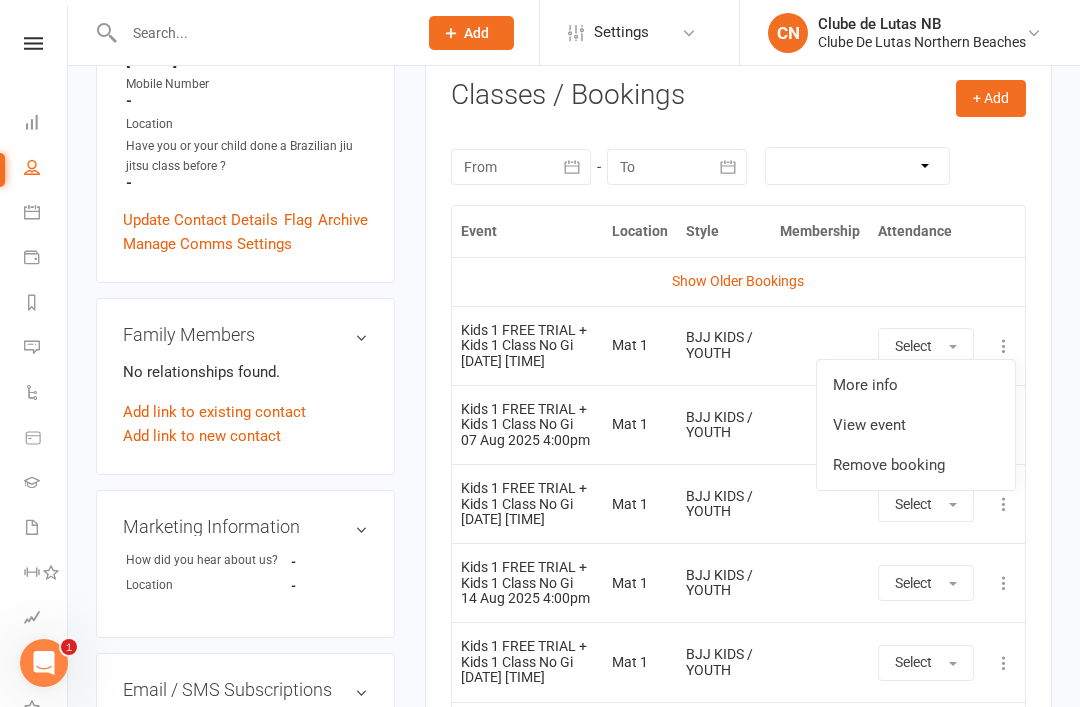 click on "Remove booking" at bounding box center [916, 465] 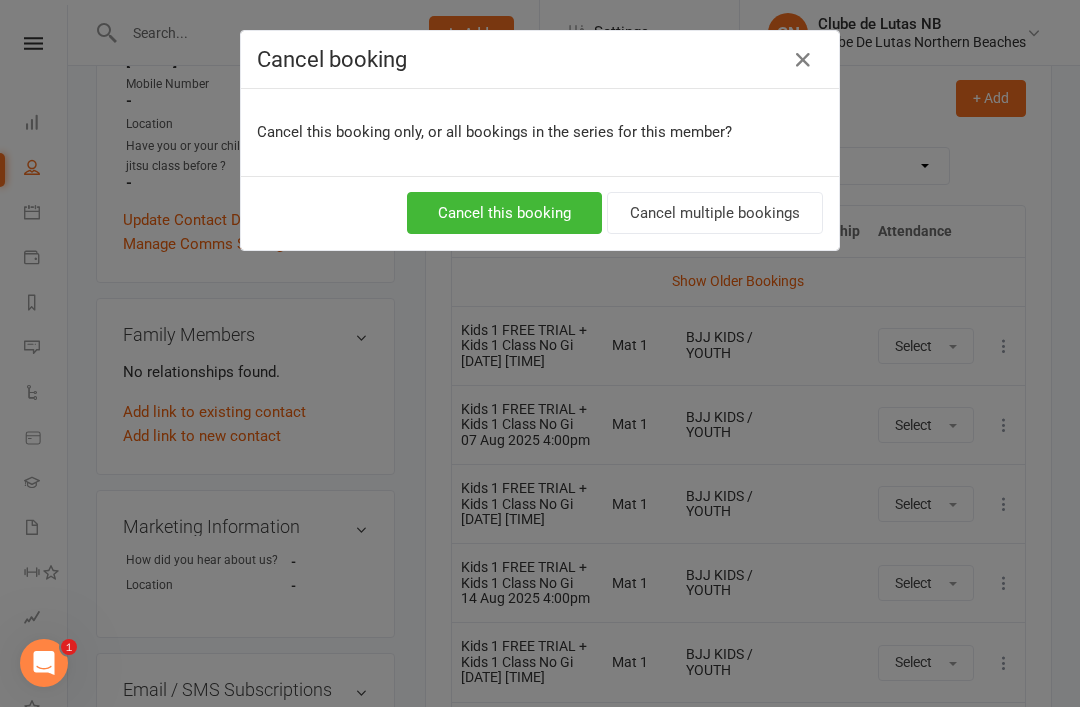 click on "Cancel multiple bookings" at bounding box center (715, 213) 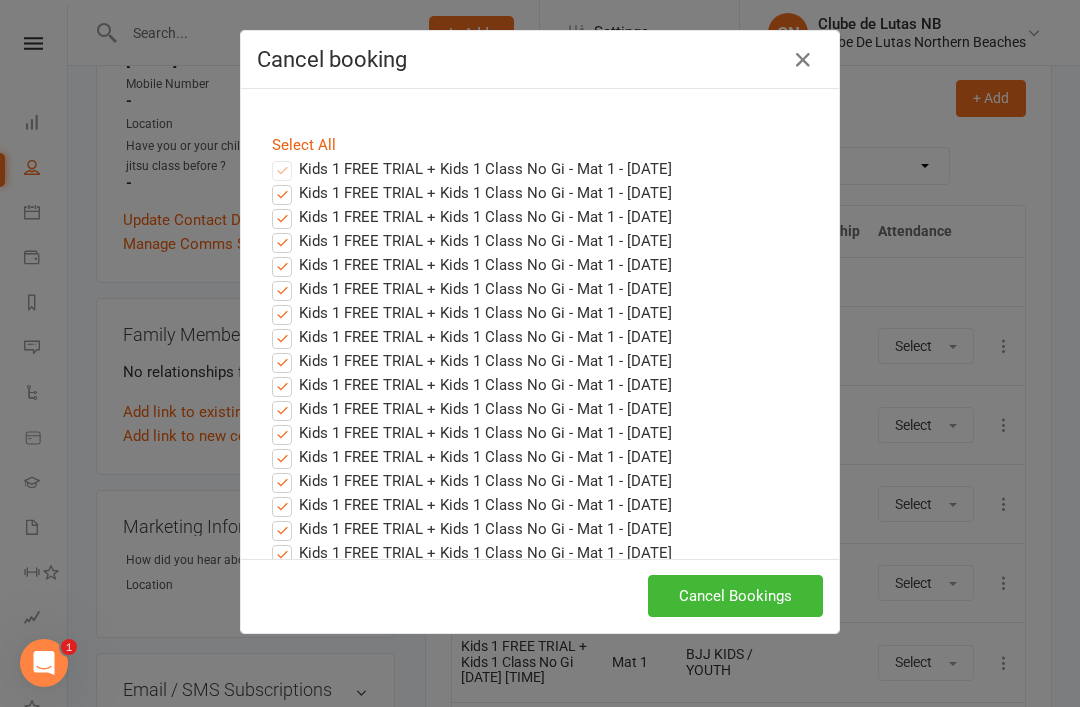 click on "Cancel Bookings" at bounding box center [735, 596] 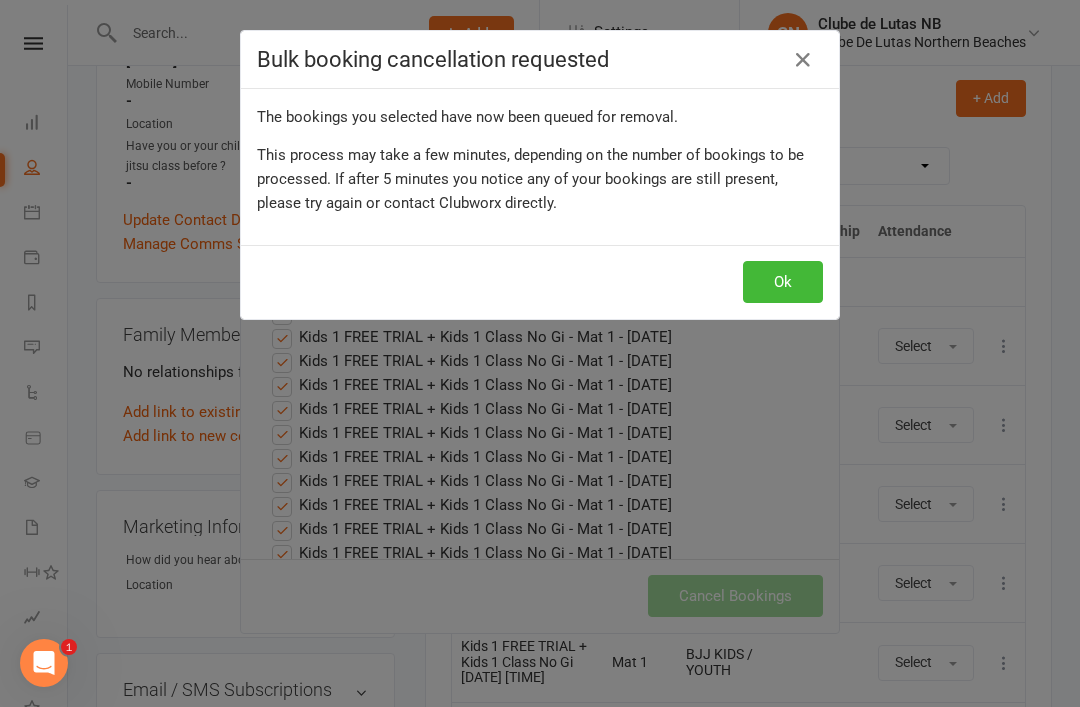 click on "Ok" at bounding box center (783, 282) 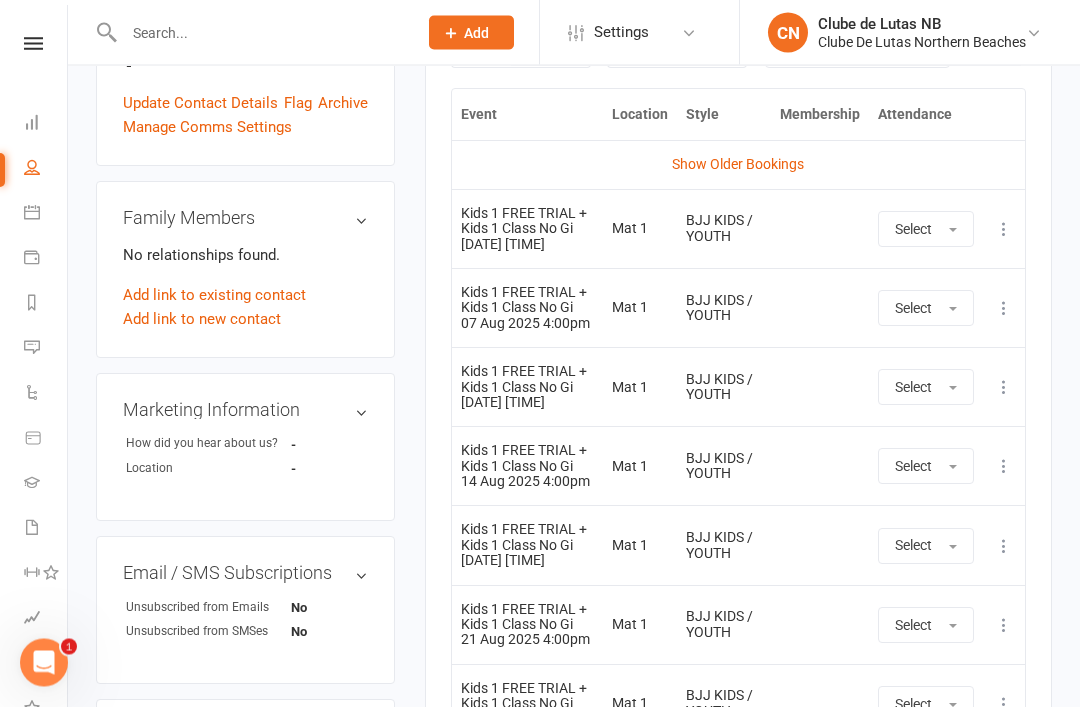 scroll, scrollTop: 425, scrollLeft: 0, axis: vertical 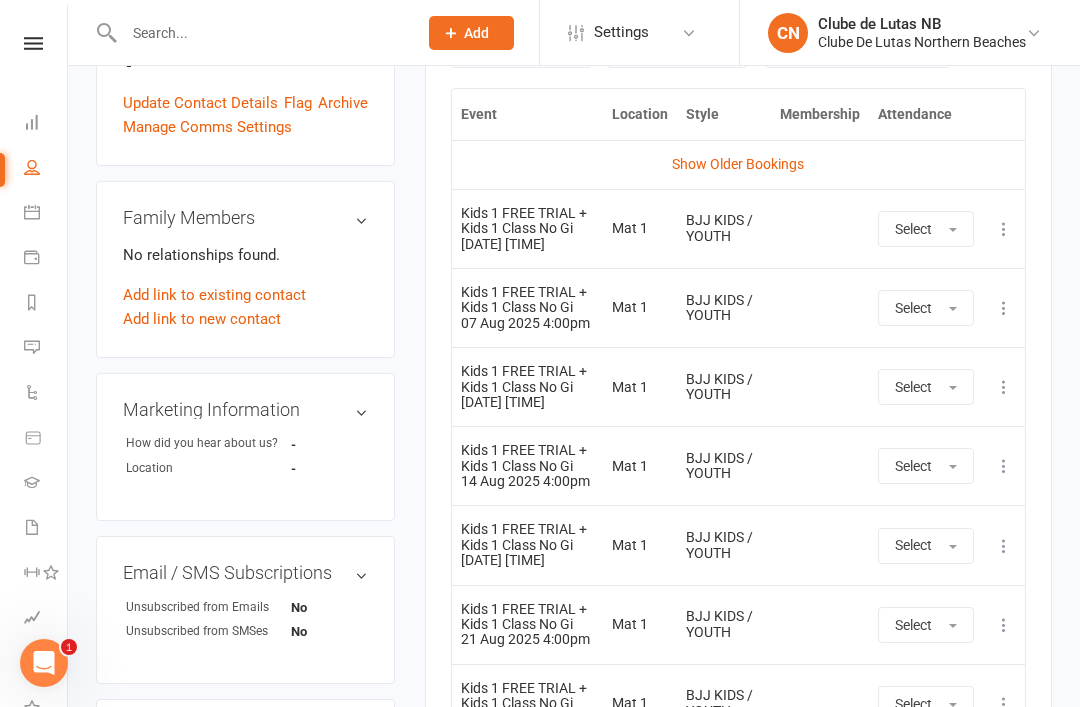 click at bounding box center [1004, 229] 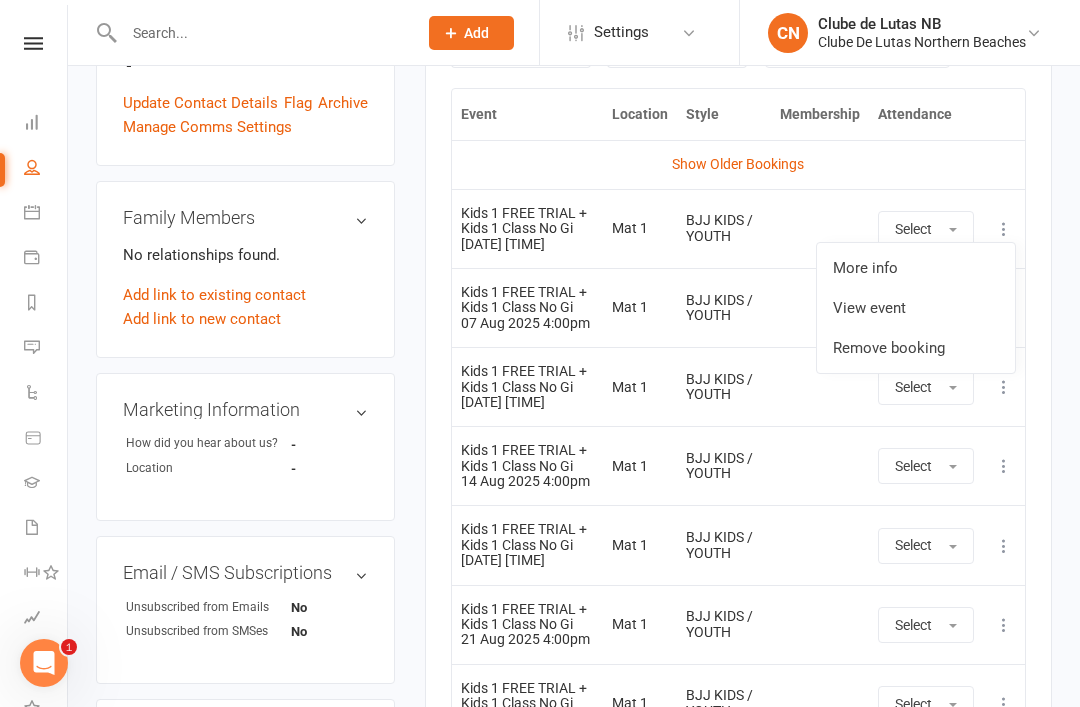 click on "Remove booking" at bounding box center [916, 348] 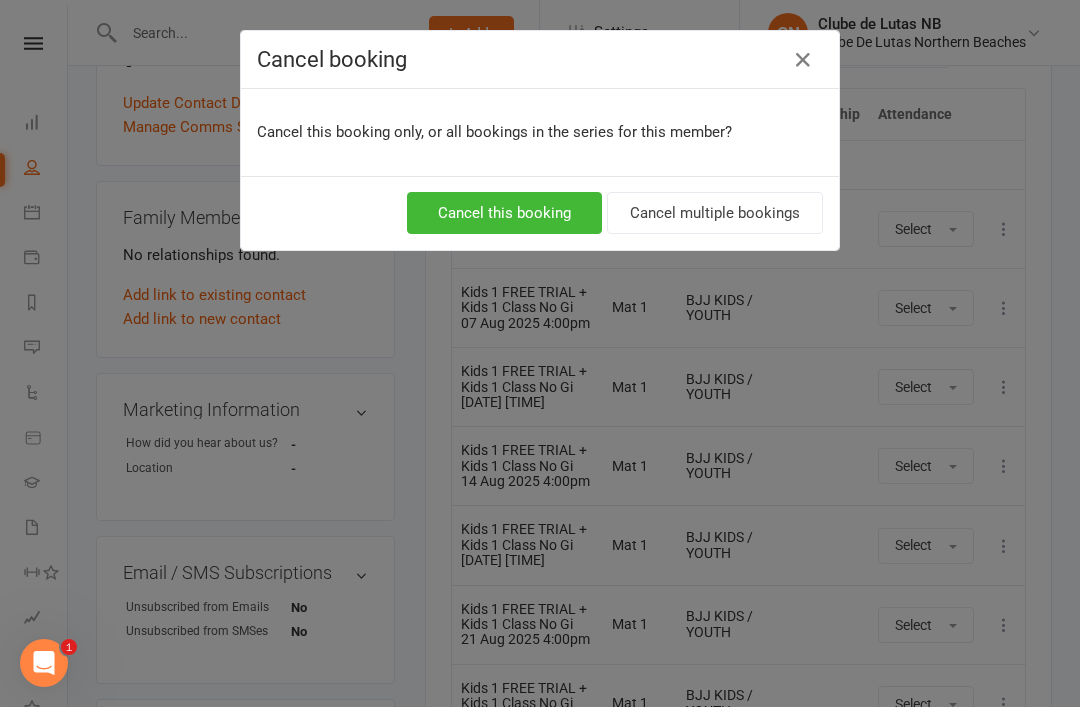 click on "Cancel multiple bookings" at bounding box center [715, 213] 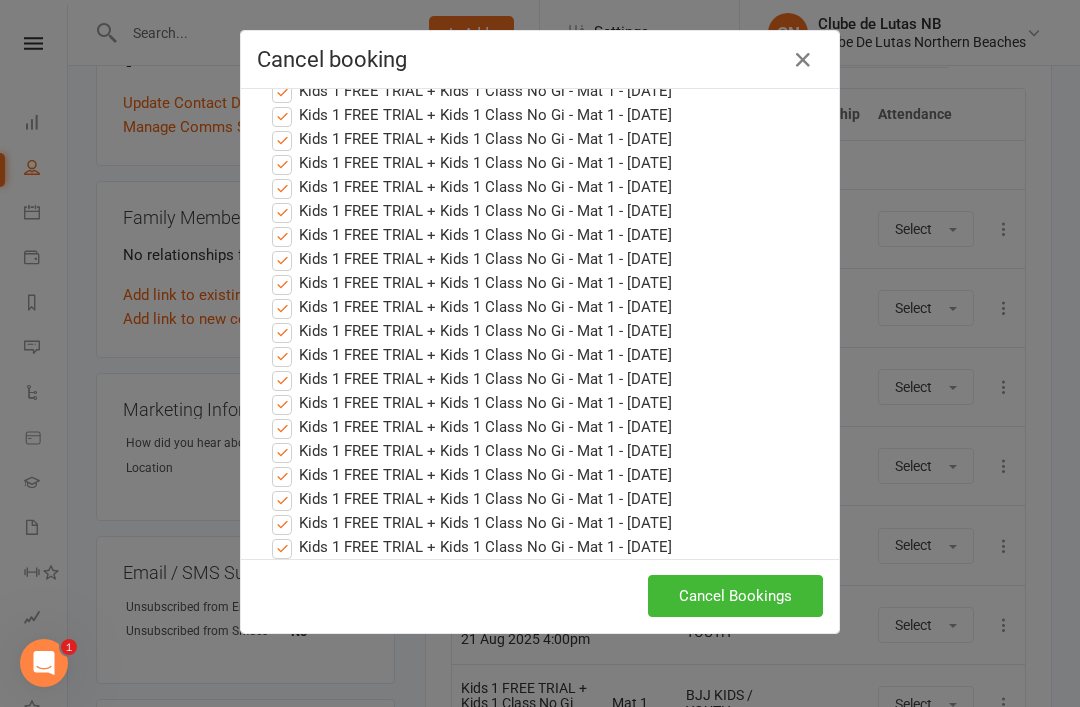 scroll, scrollTop: 2134, scrollLeft: 0, axis: vertical 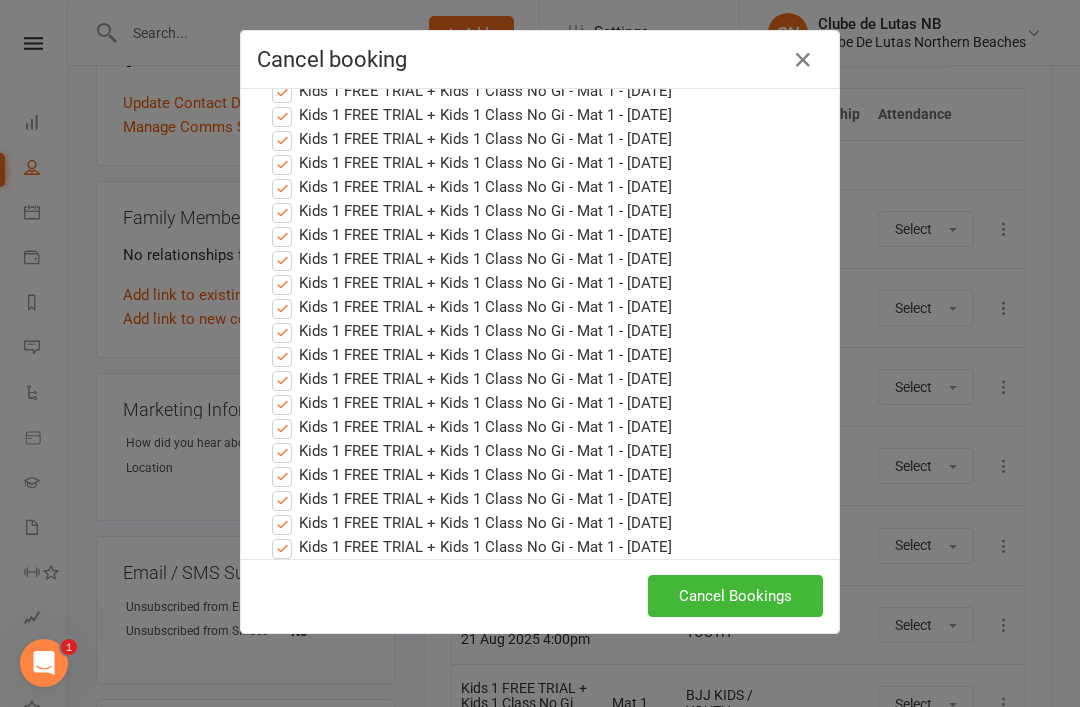 click on "Cancel Bookings" at bounding box center (735, 596) 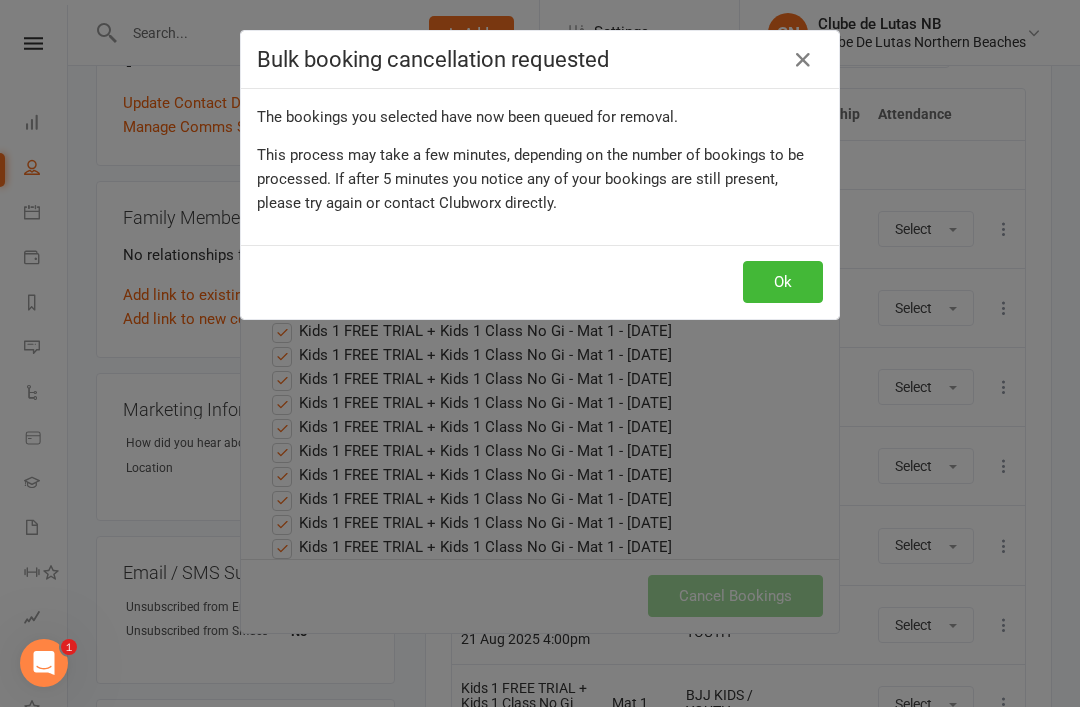 click on "Ok" at bounding box center [783, 282] 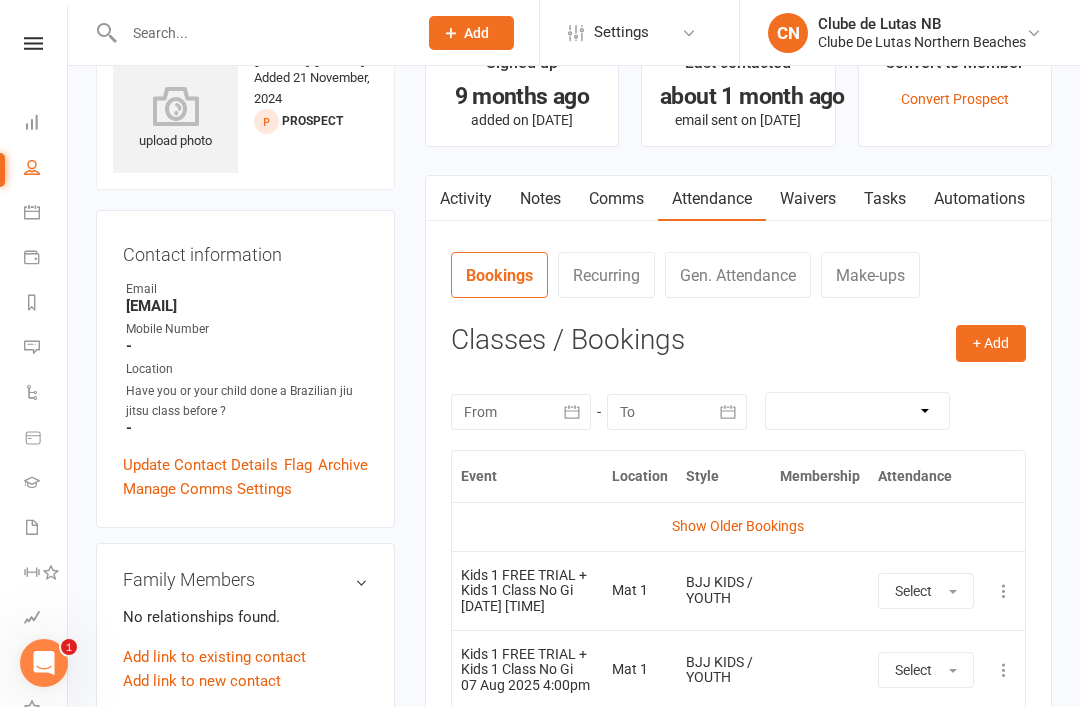 scroll, scrollTop: 0, scrollLeft: 0, axis: both 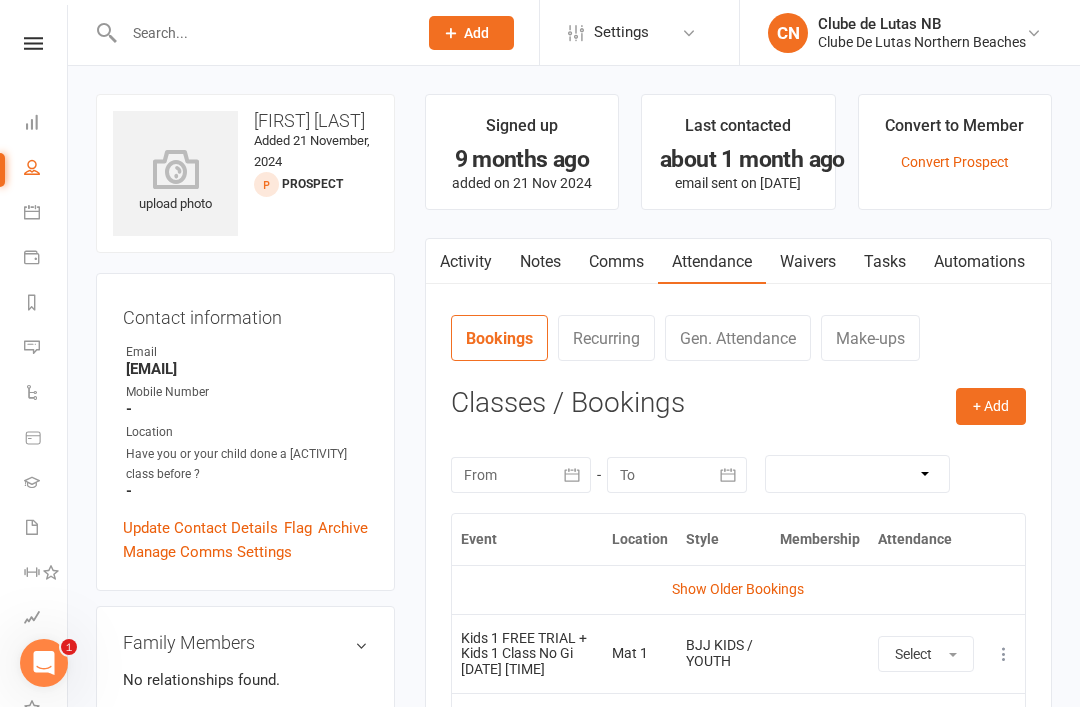 click at bounding box center [32, 167] 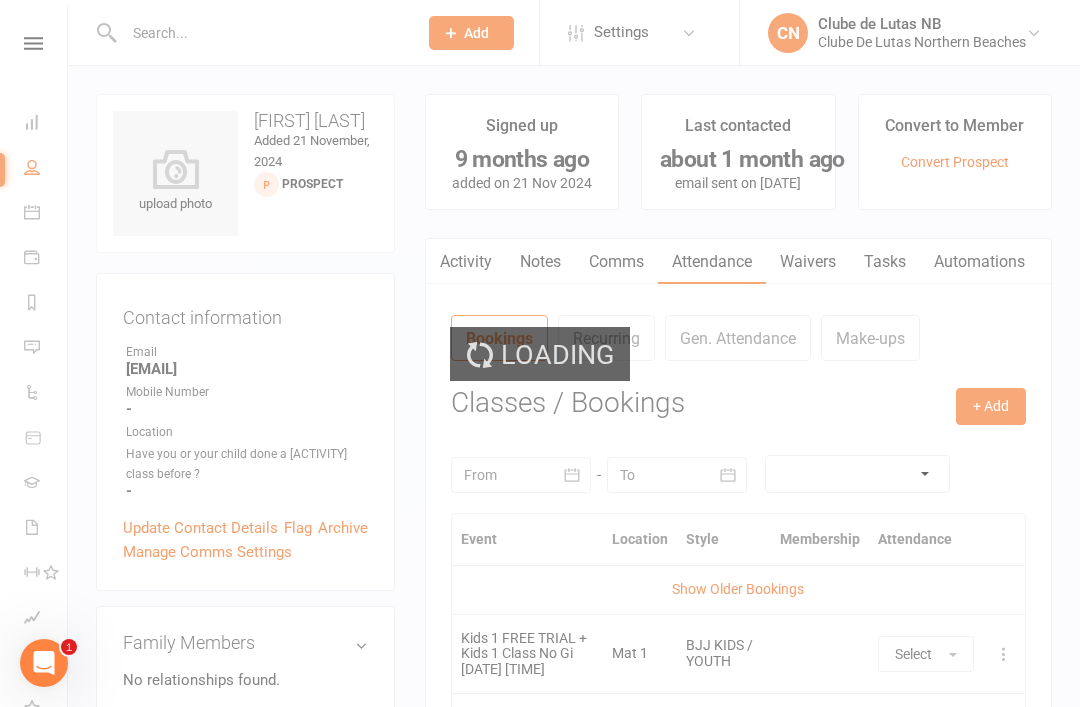 select on "100" 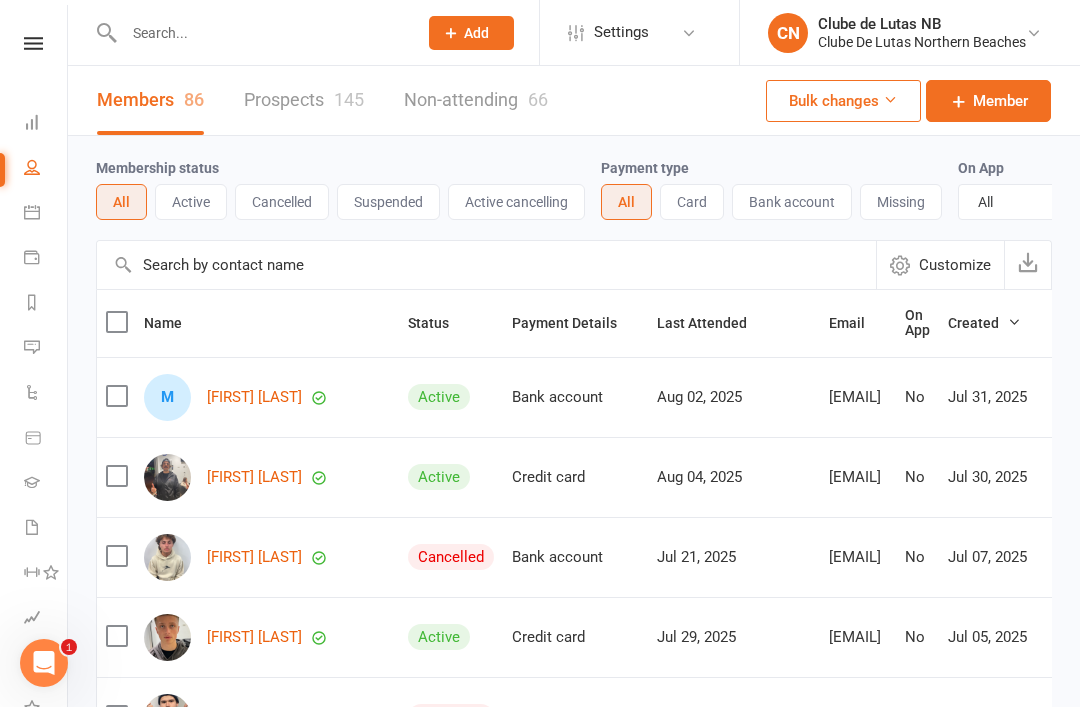 click on "Prospects 145" at bounding box center (304, 100) 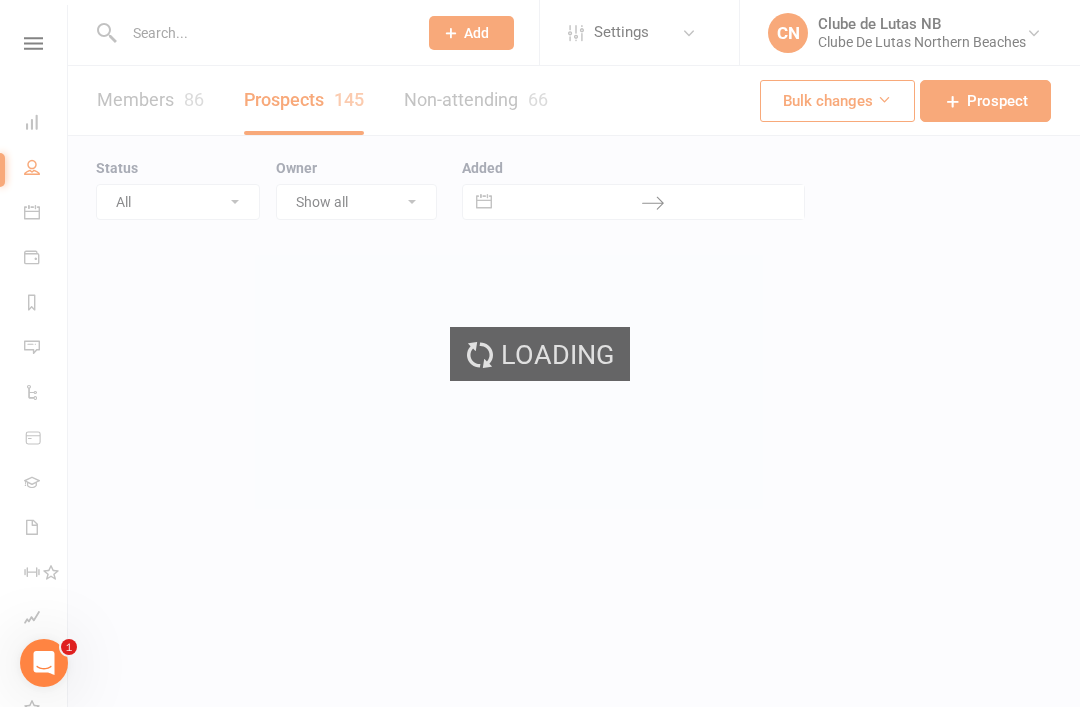 select on "25" 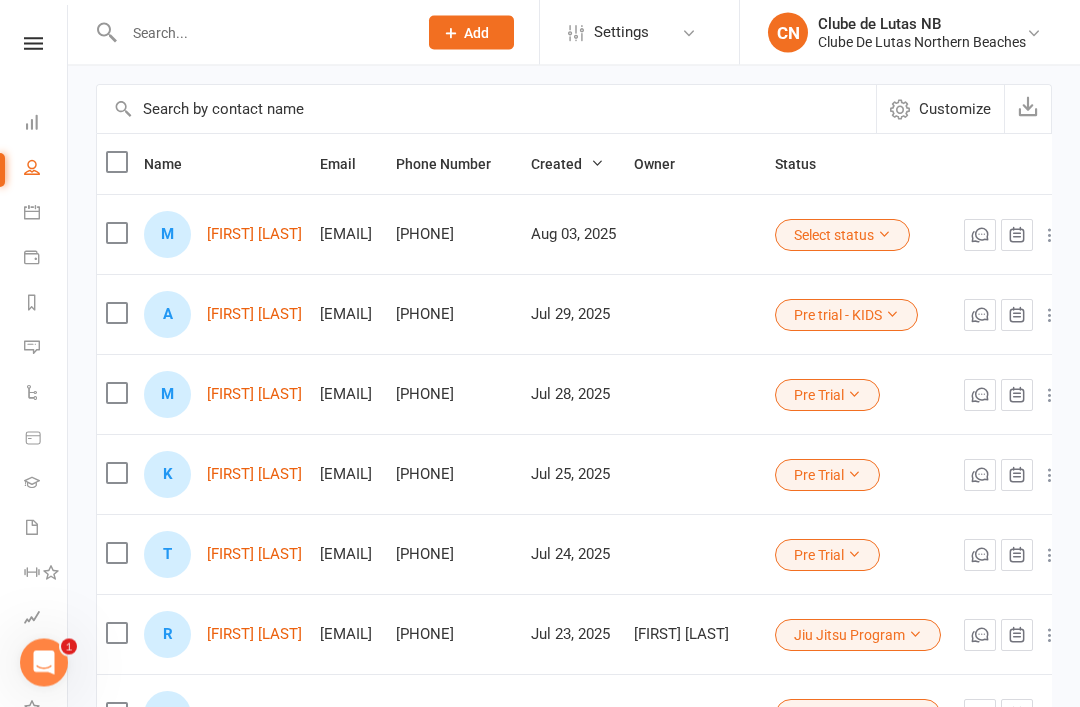 scroll, scrollTop: 161, scrollLeft: 0, axis: vertical 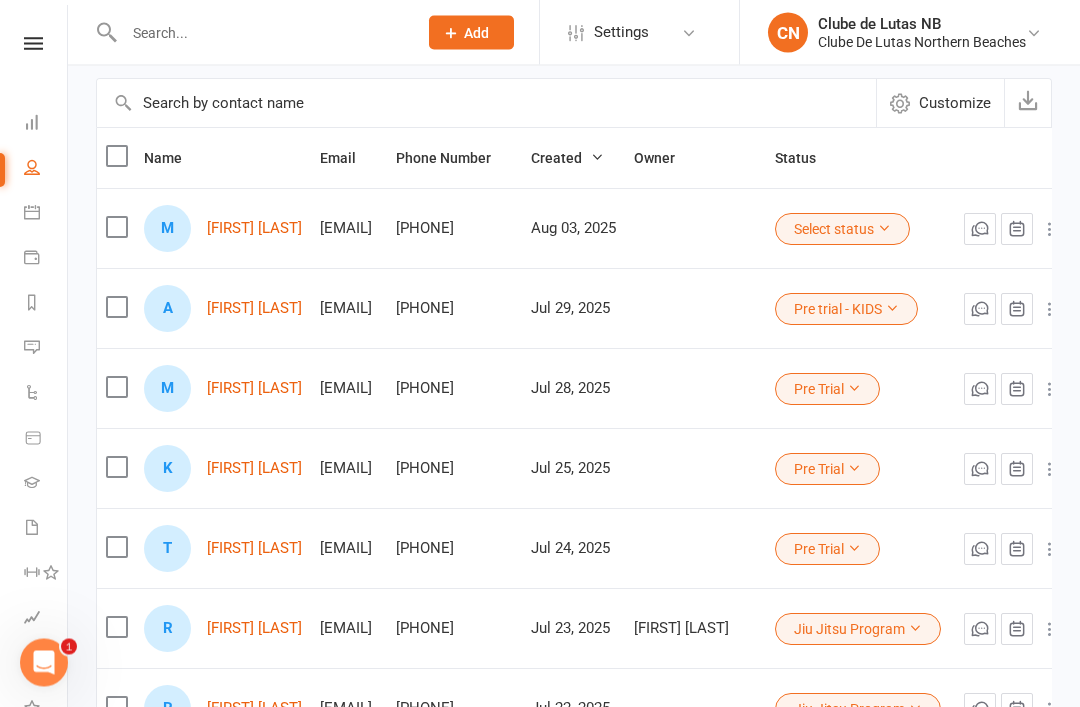 click on "[FIRST] [LAST]" at bounding box center [223, 789] 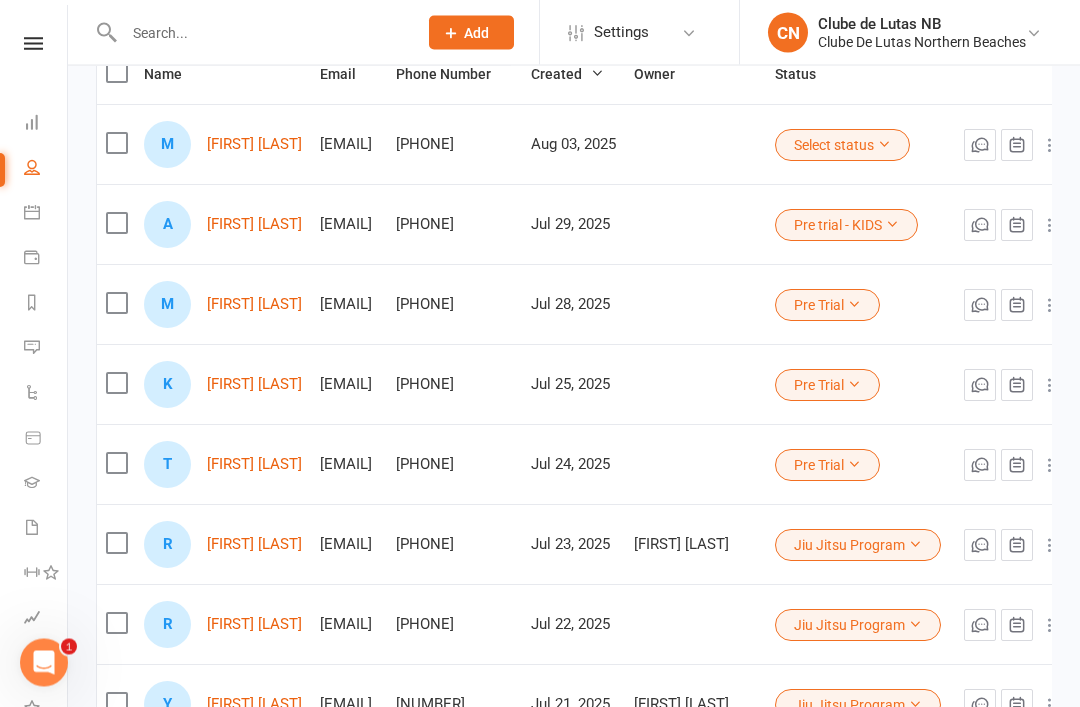 scroll, scrollTop: 243, scrollLeft: 0, axis: vertical 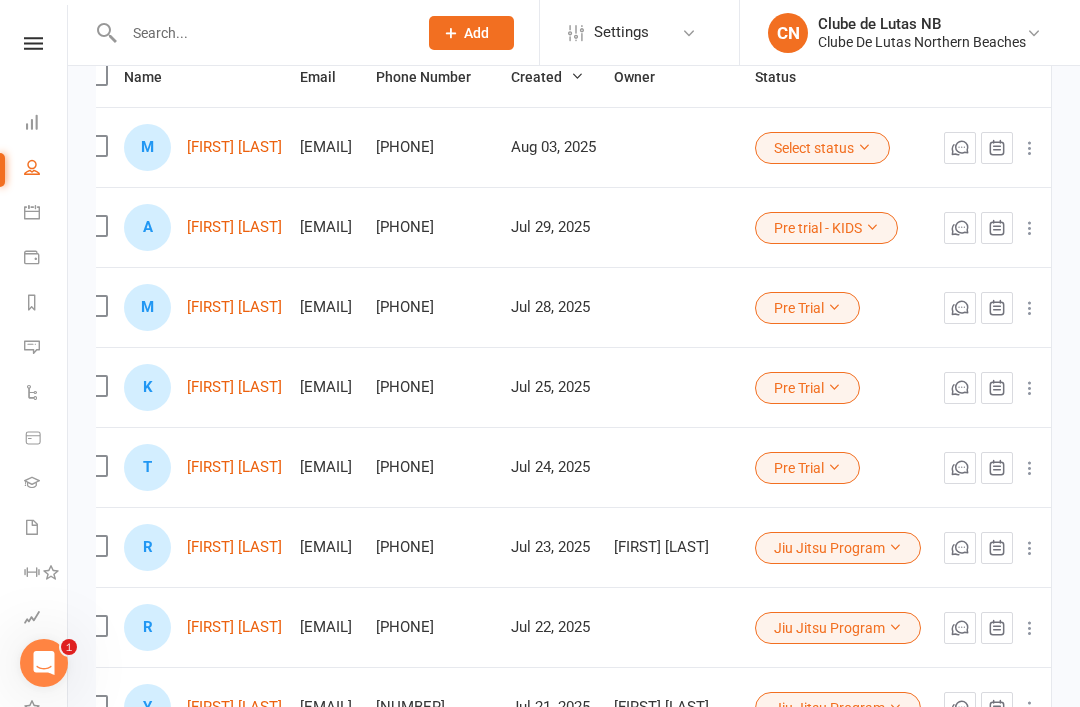 click on "Jiu Jitsu Program" at bounding box center (838, 628) 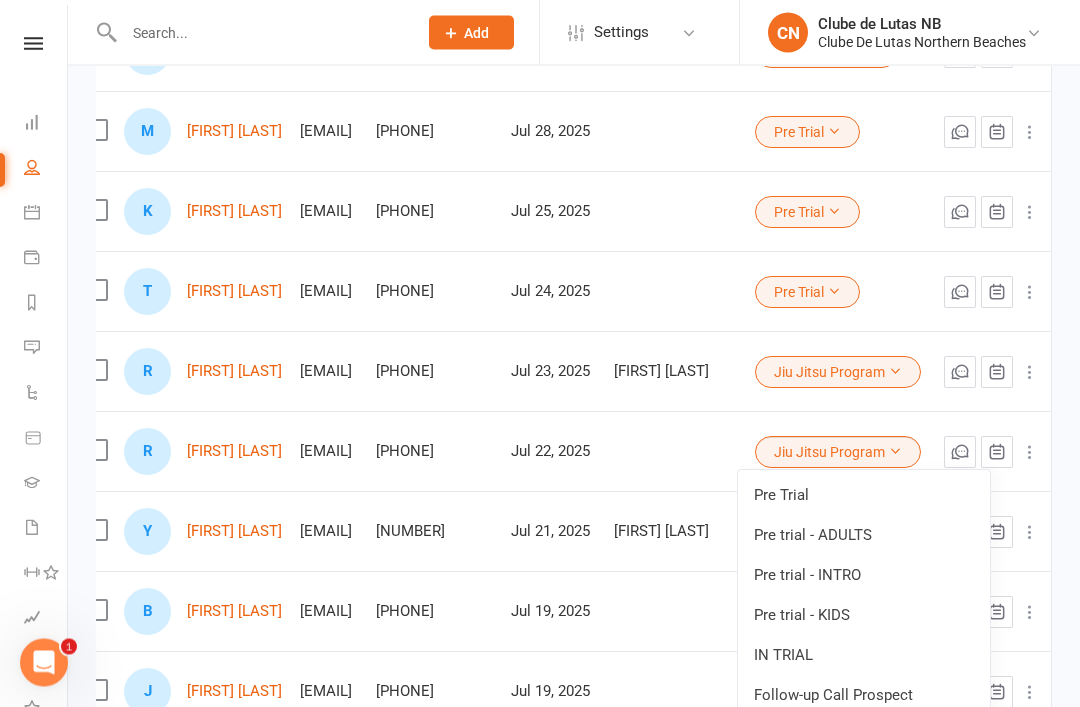 click on "IN TRIAL" at bounding box center [864, 656] 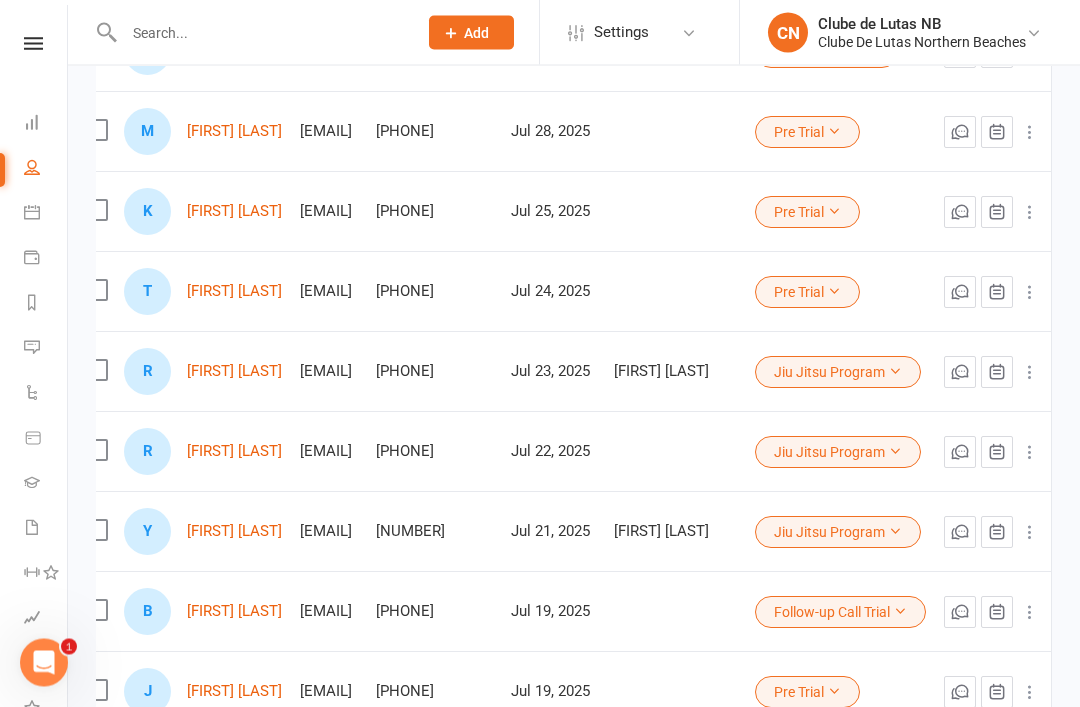scroll, scrollTop: 419, scrollLeft: 0, axis: vertical 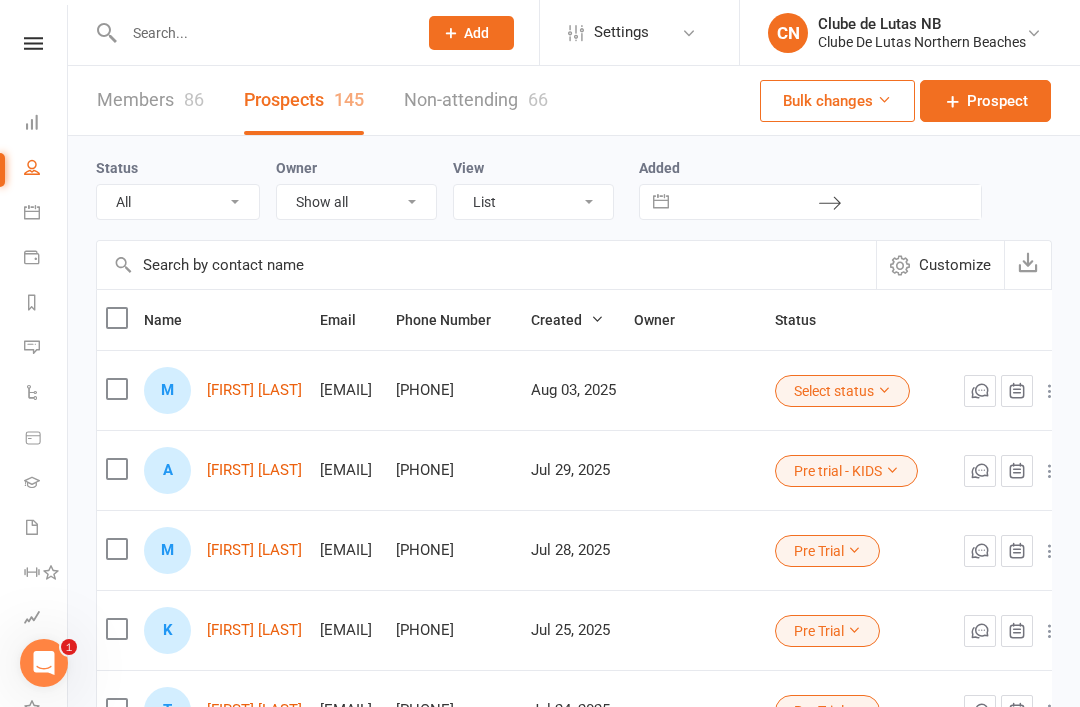click at bounding box center [32, 212] 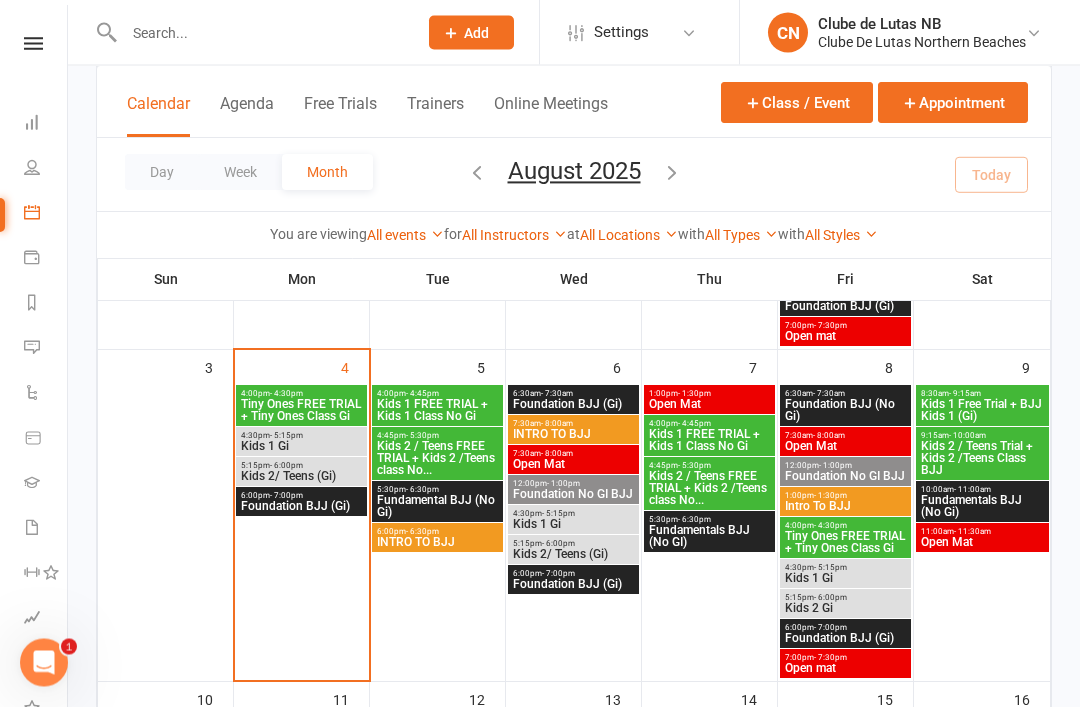 scroll, scrollTop: 412, scrollLeft: 0, axis: vertical 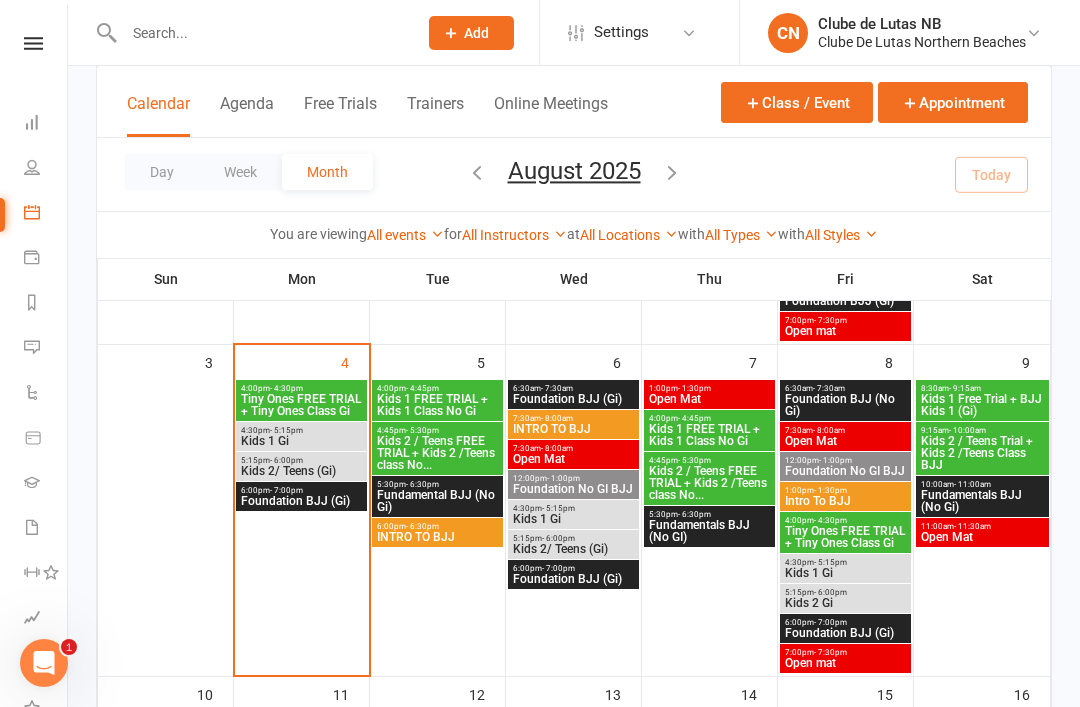 click on "Foundation  BJJ (Gi)" at bounding box center (301, 501) 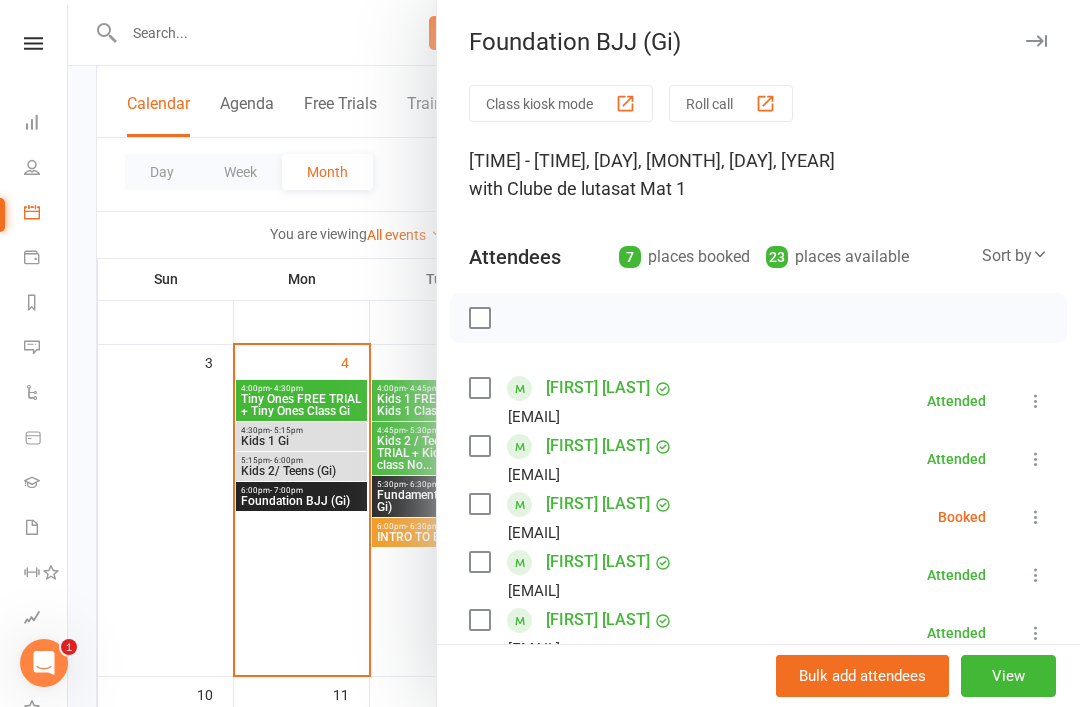 scroll, scrollTop: 0, scrollLeft: 0, axis: both 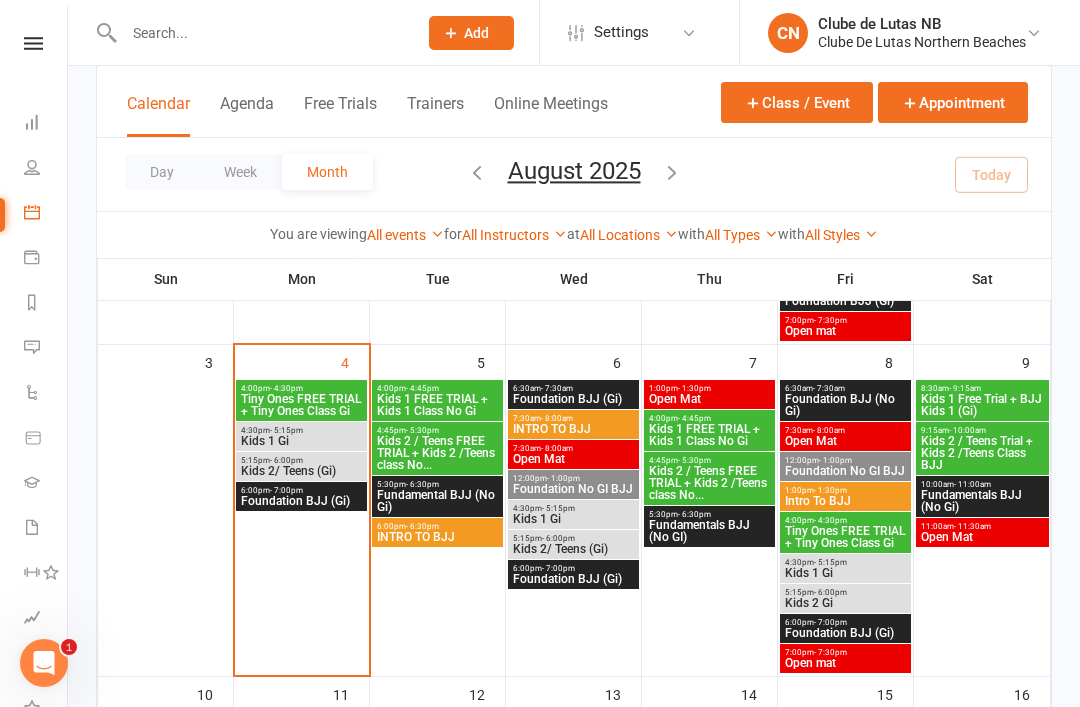 click on "Kids 2/ Teens (Gi)" at bounding box center (301, 471) 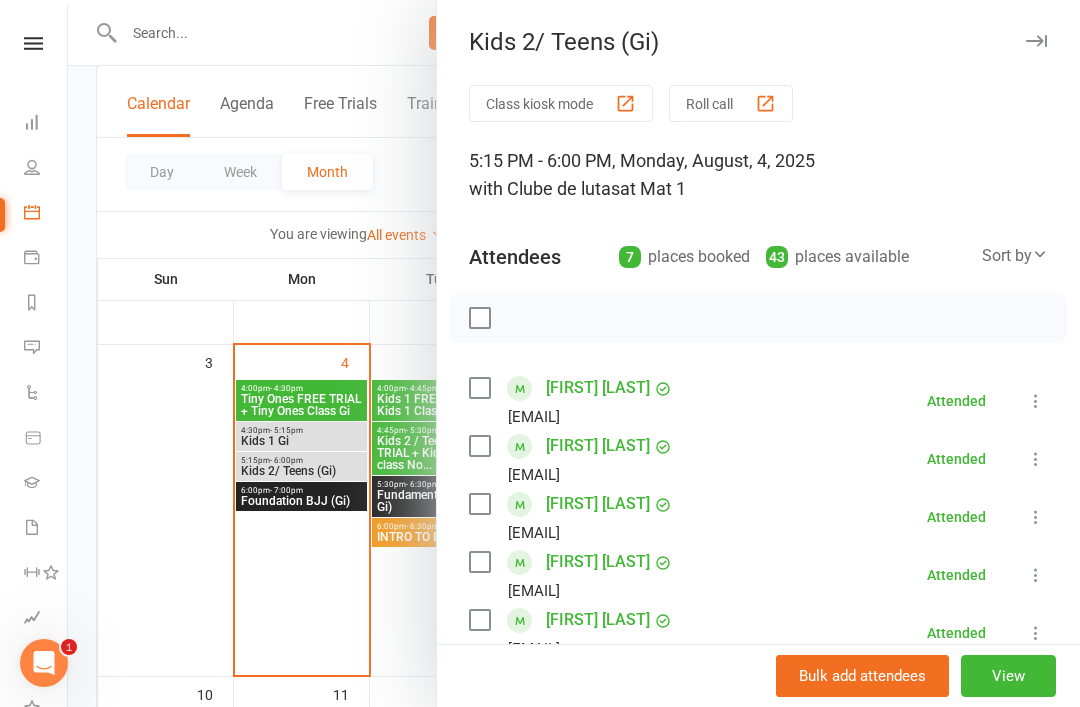 scroll, scrollTop: 0, scrollLeft: 0, axis: both 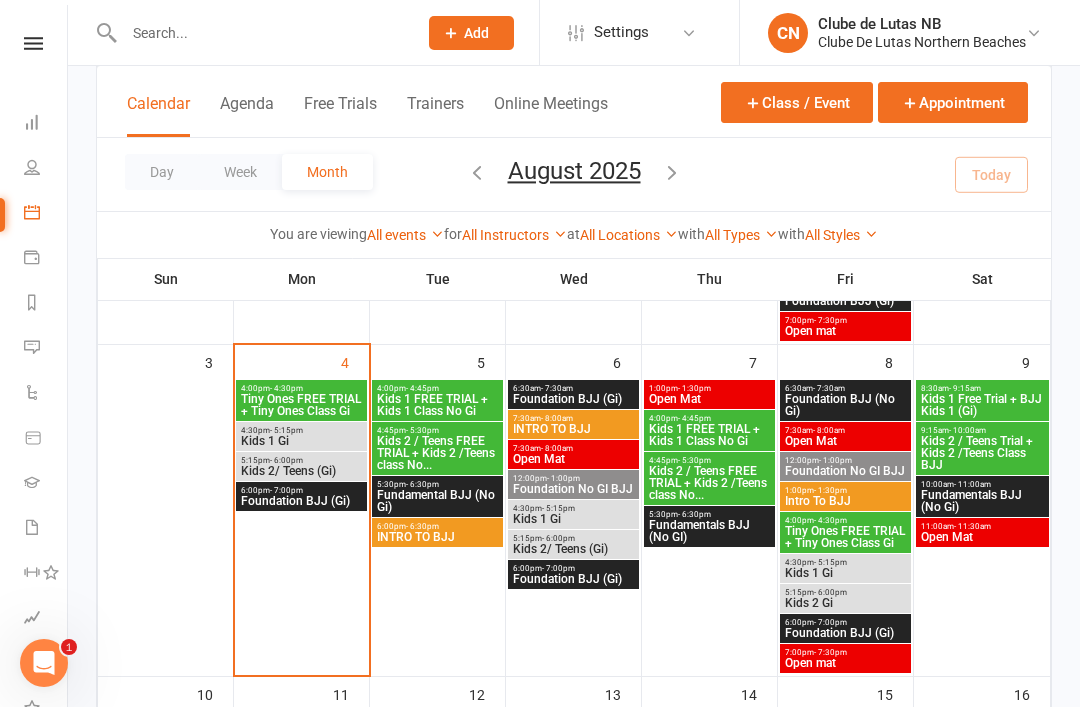 click on "Kids 1 Gi" at bounding box center (301, 441) 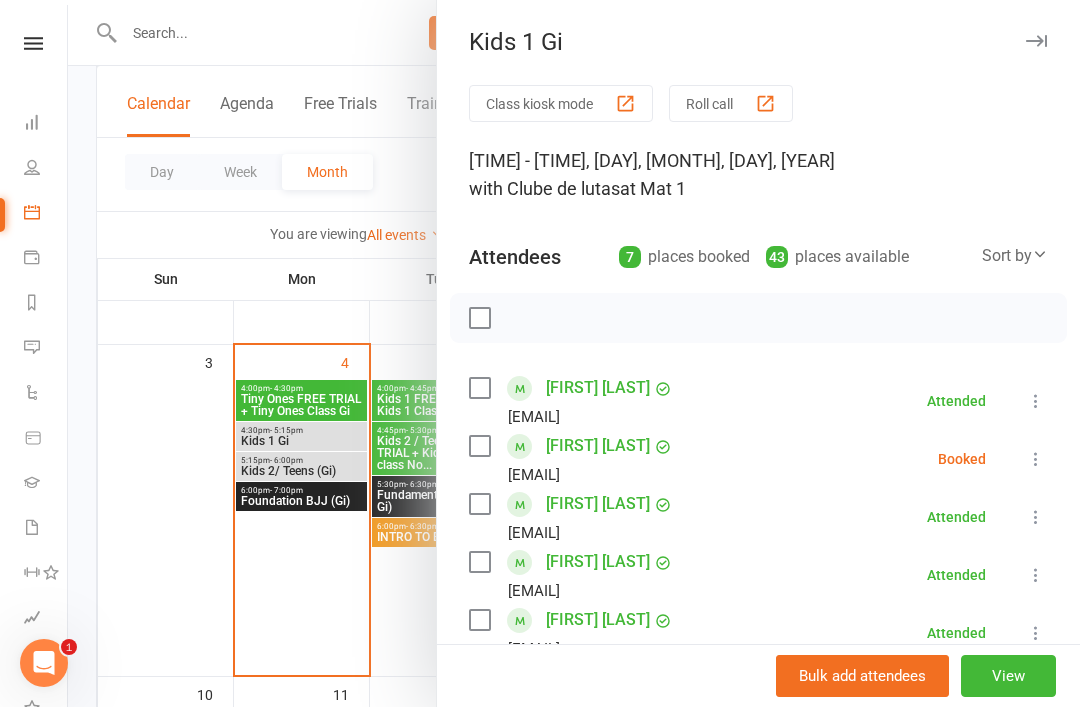scroll, scrollTop: 0, scrollLeft: 0, axis: both 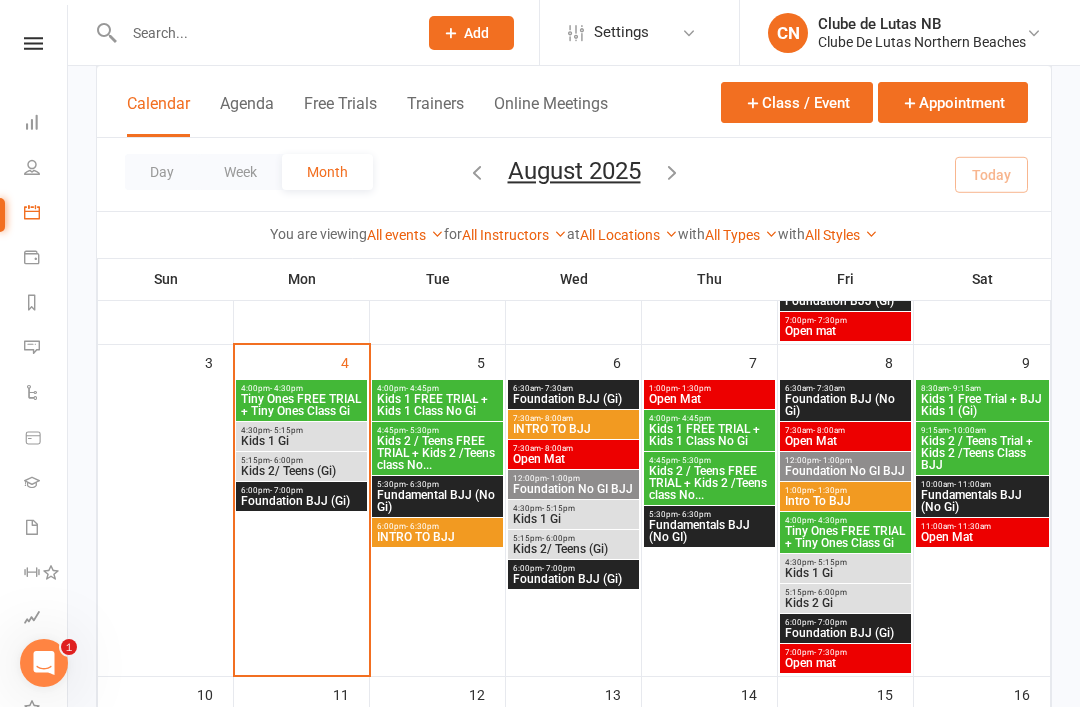click on "Tiny Ones FREE TRIAL + Tiny Ones Class Gi" at bounding box center (301, 405) 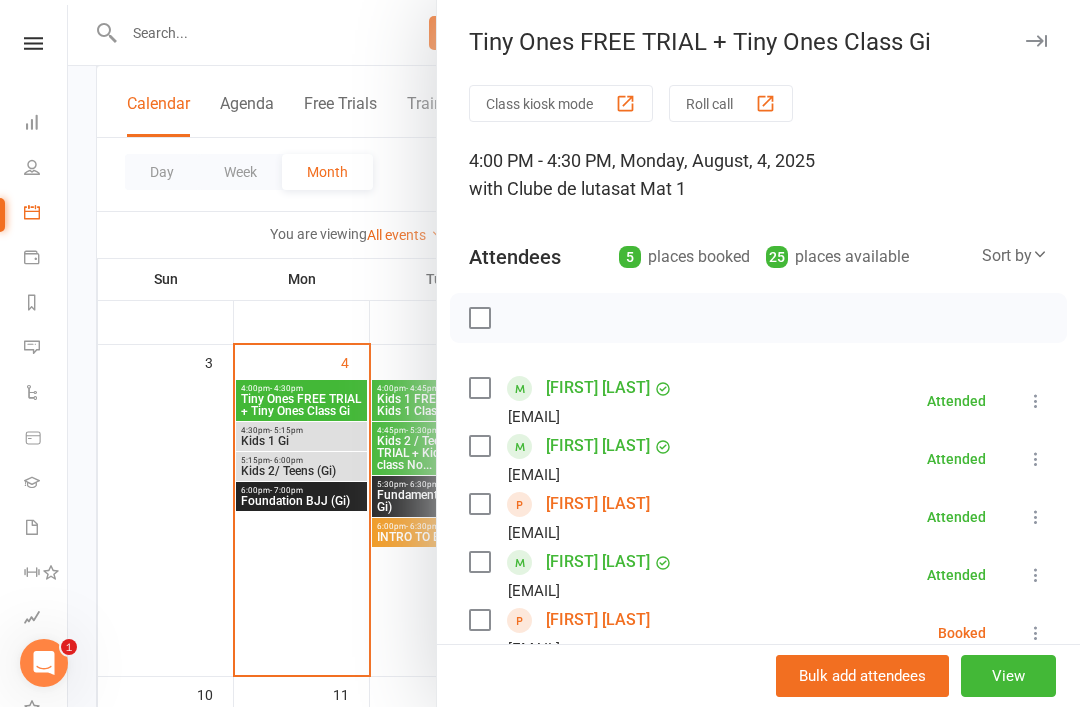 click on "People" at bounding box center [46, 169] 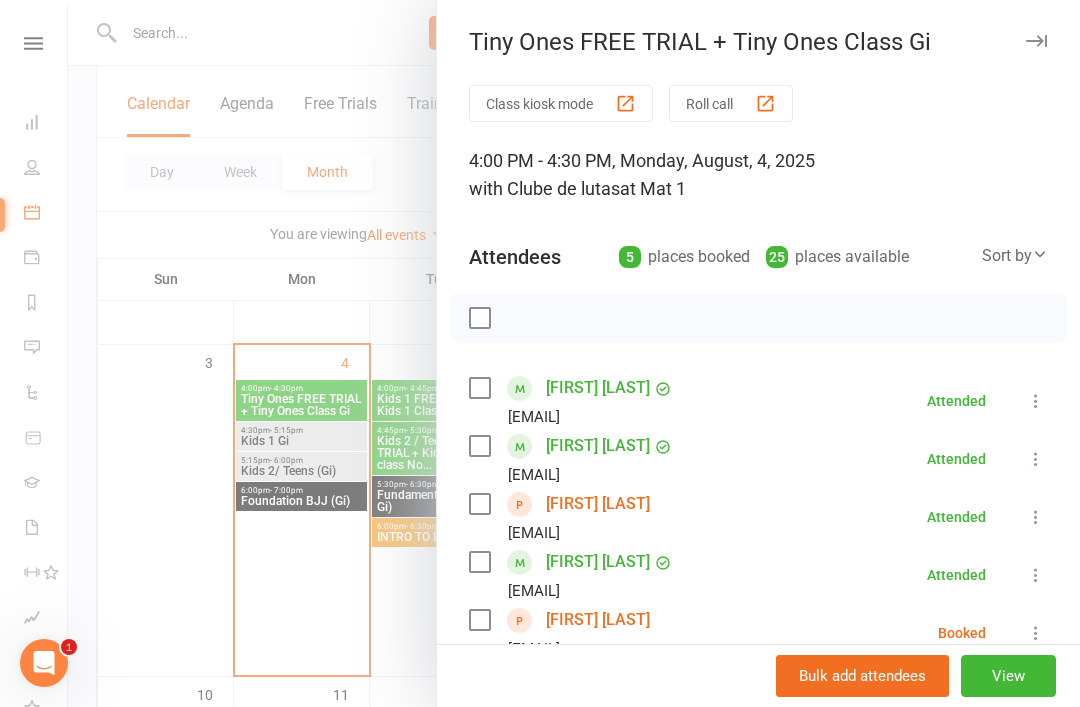 select on "25" 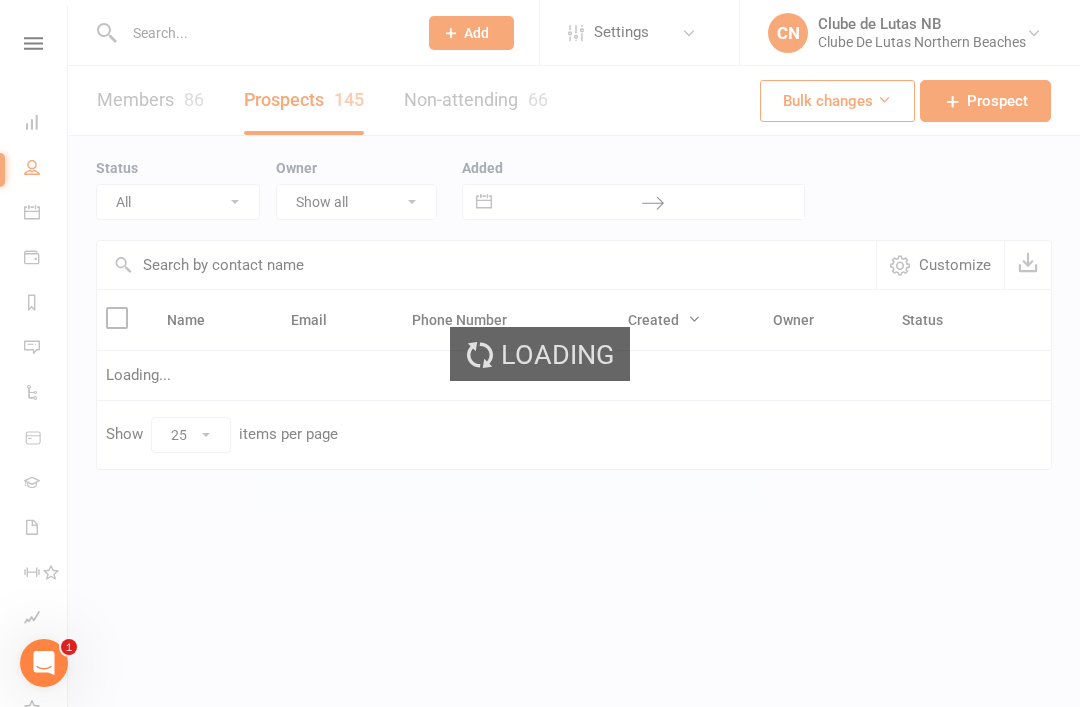 scroll, scrollTop: 0, scrollLeft: 0, axis: both 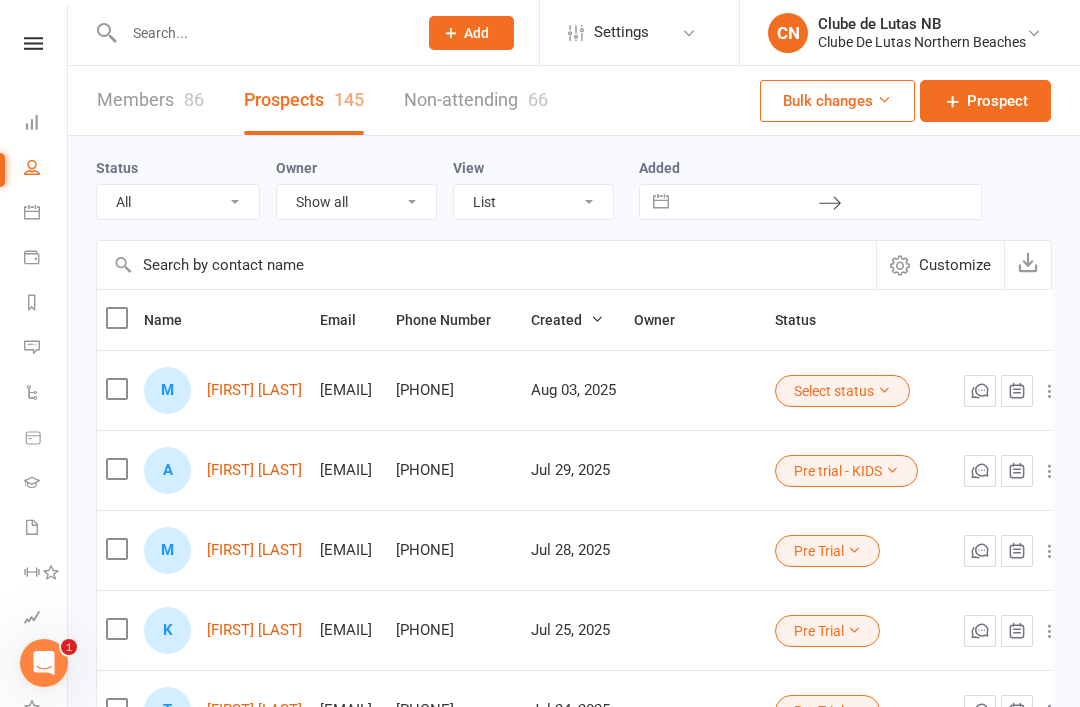click at bounding box center [486, 265] 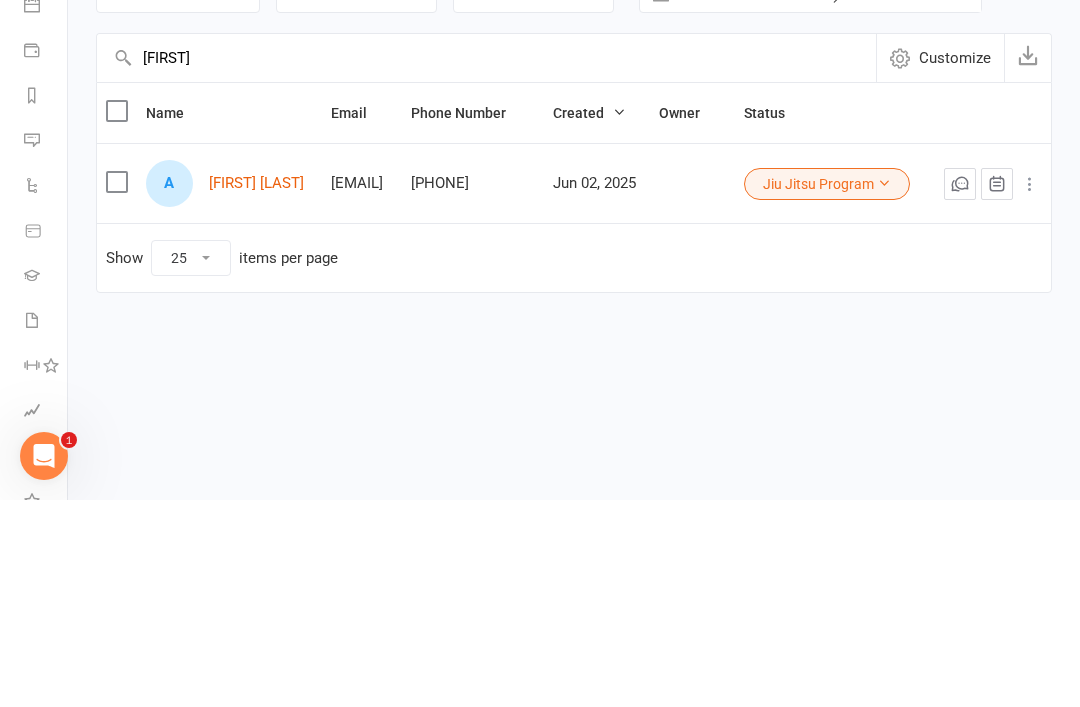 type on "[FIRST]" 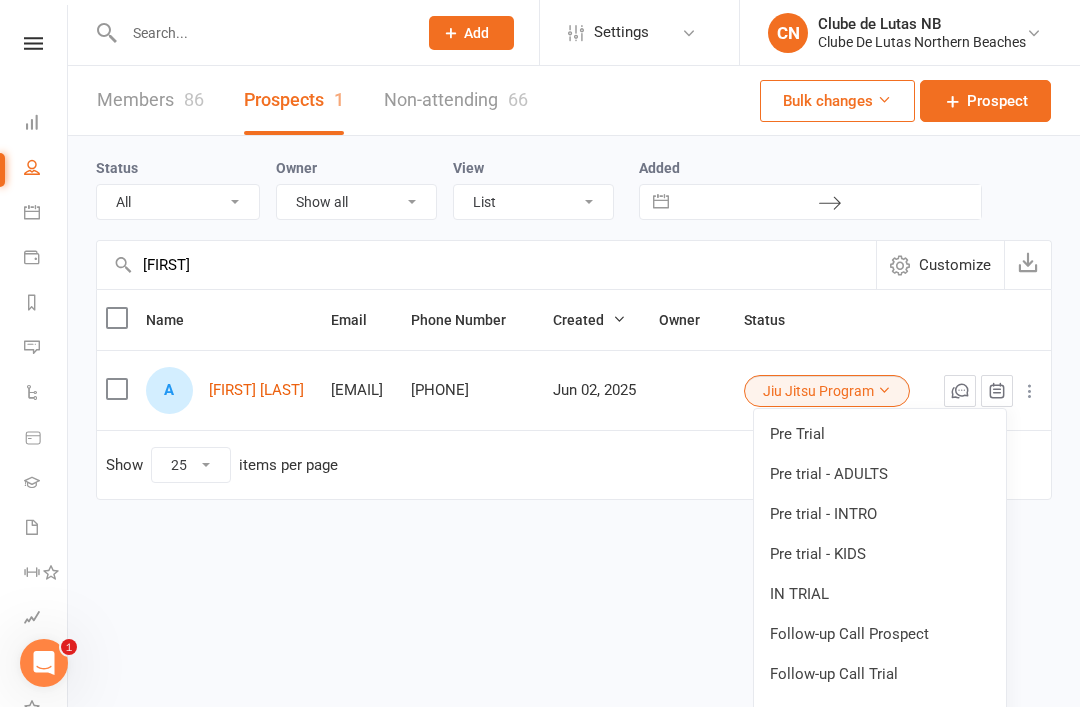 click on "IN TRIAL" at bounding box center (880, 594) 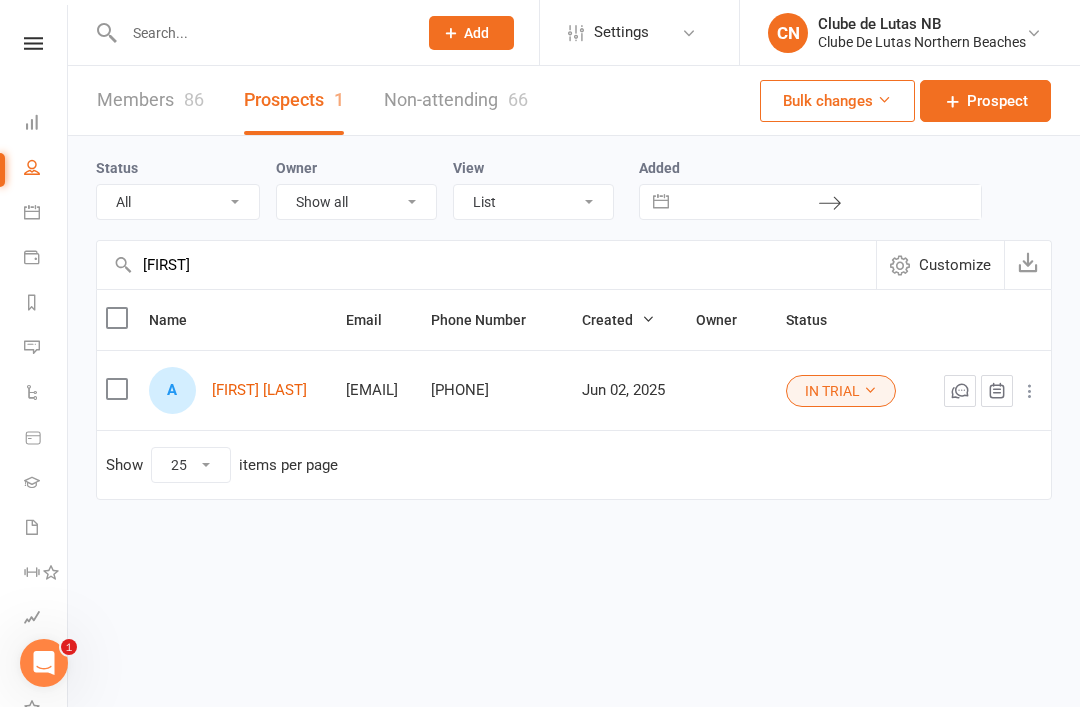 click at bounding box center (32, 212) 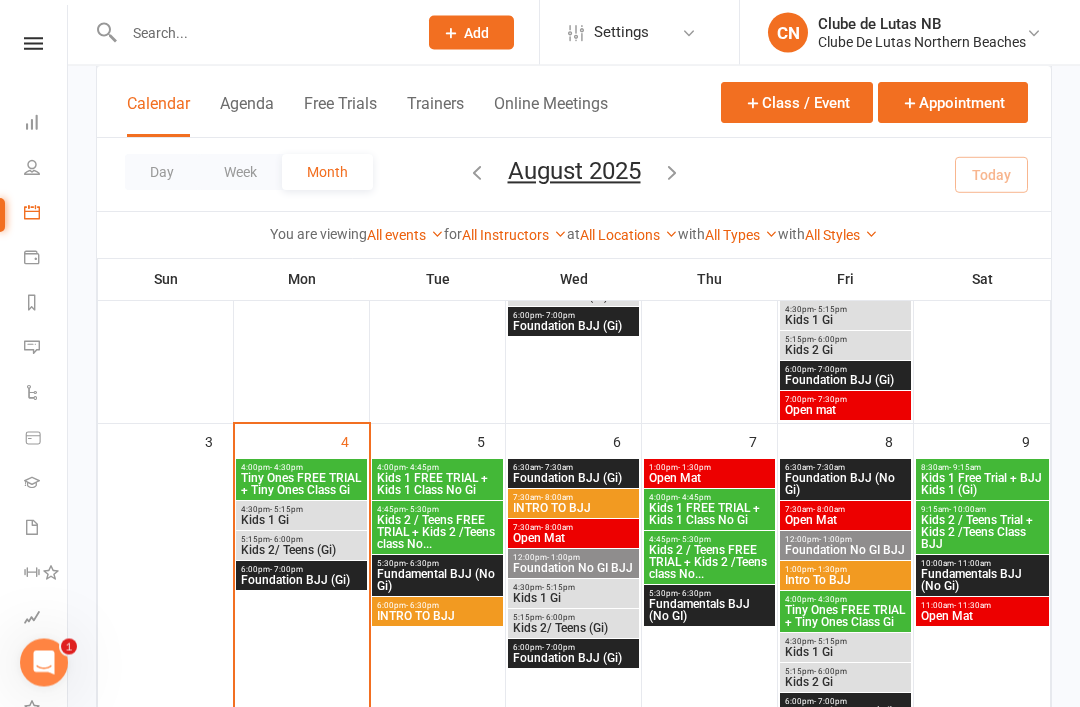 scroll, scrollTop: 338, scrollLeft: 0, axis: vertical 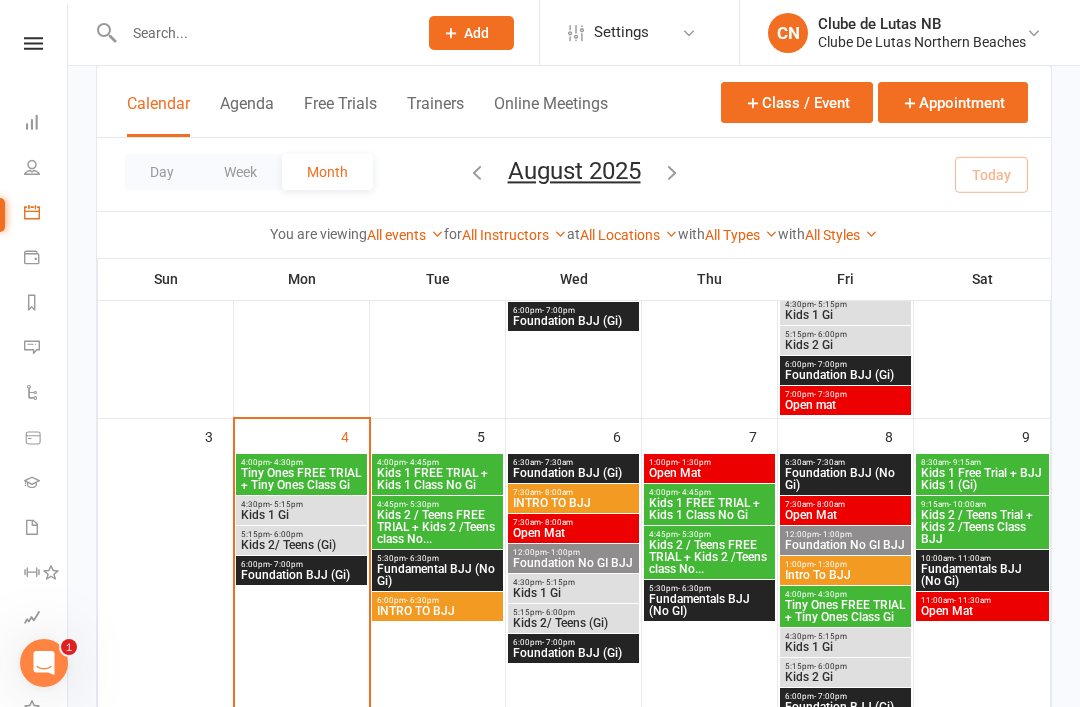 click on "Tiny Ones FREE TRIAL + Tiny Ones Class Gi" at bounding box center [301, 479] 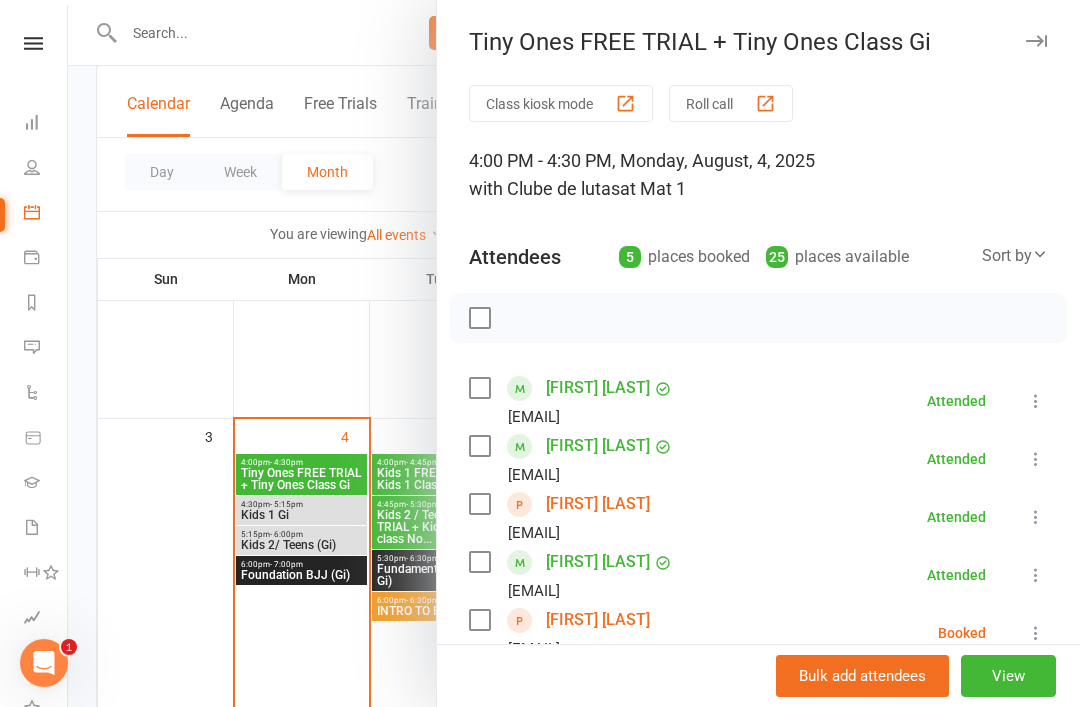 click at bounding box center (32, 167) 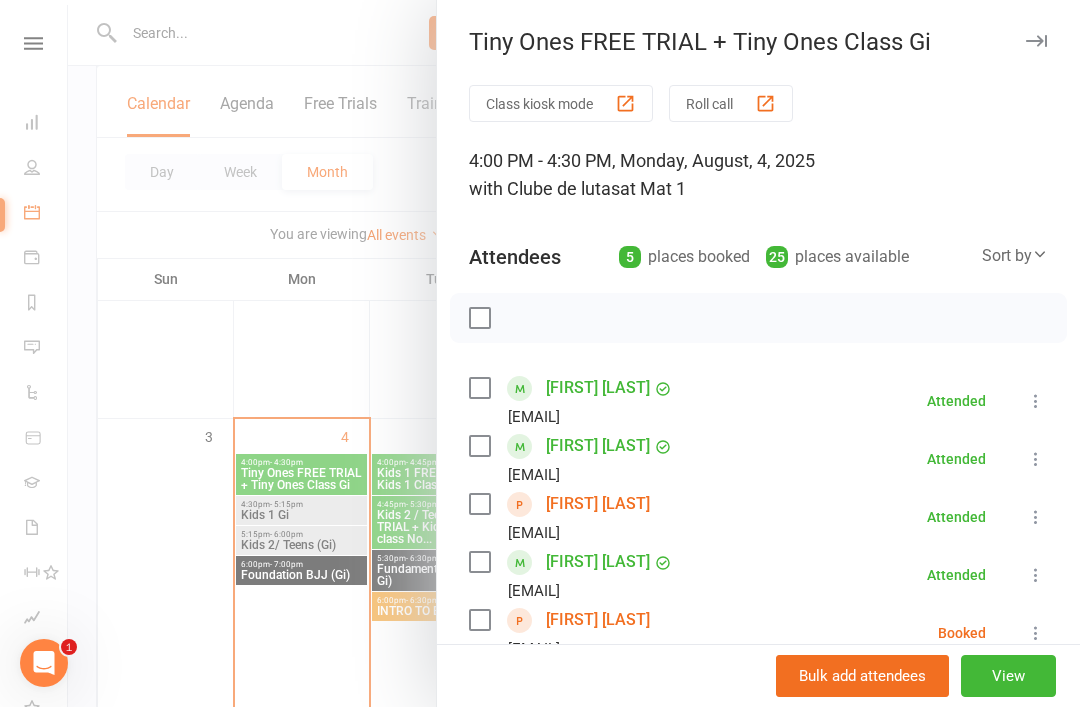 scroll, scrollTop: 0, scrollLeft: 0, axis: both 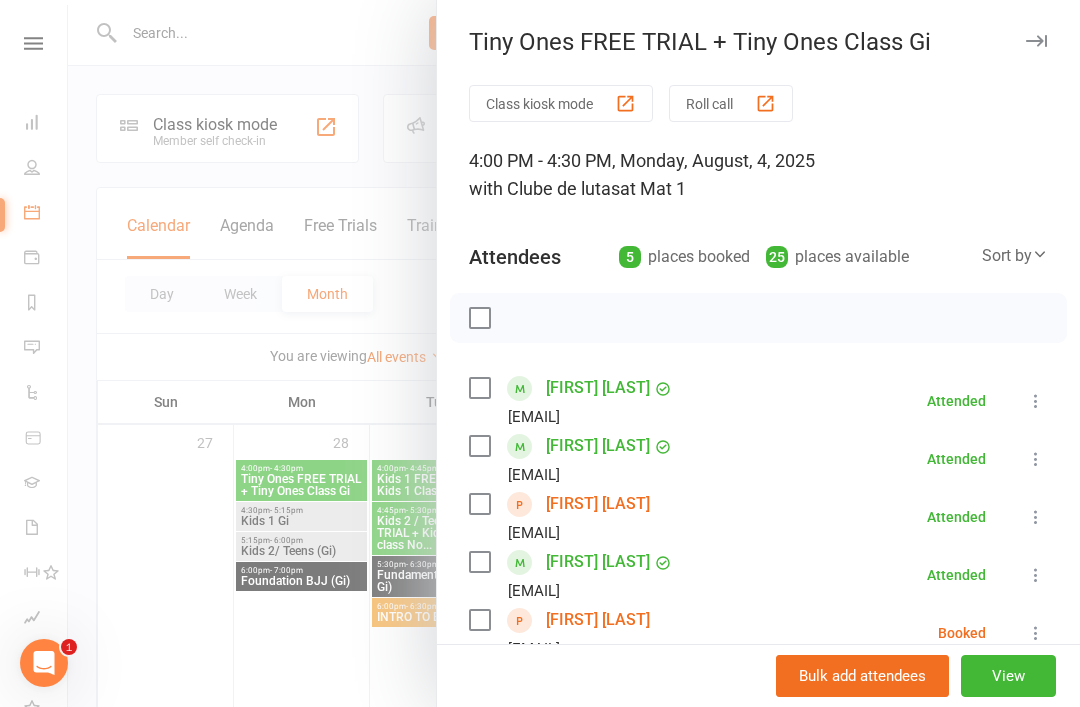select on "25" 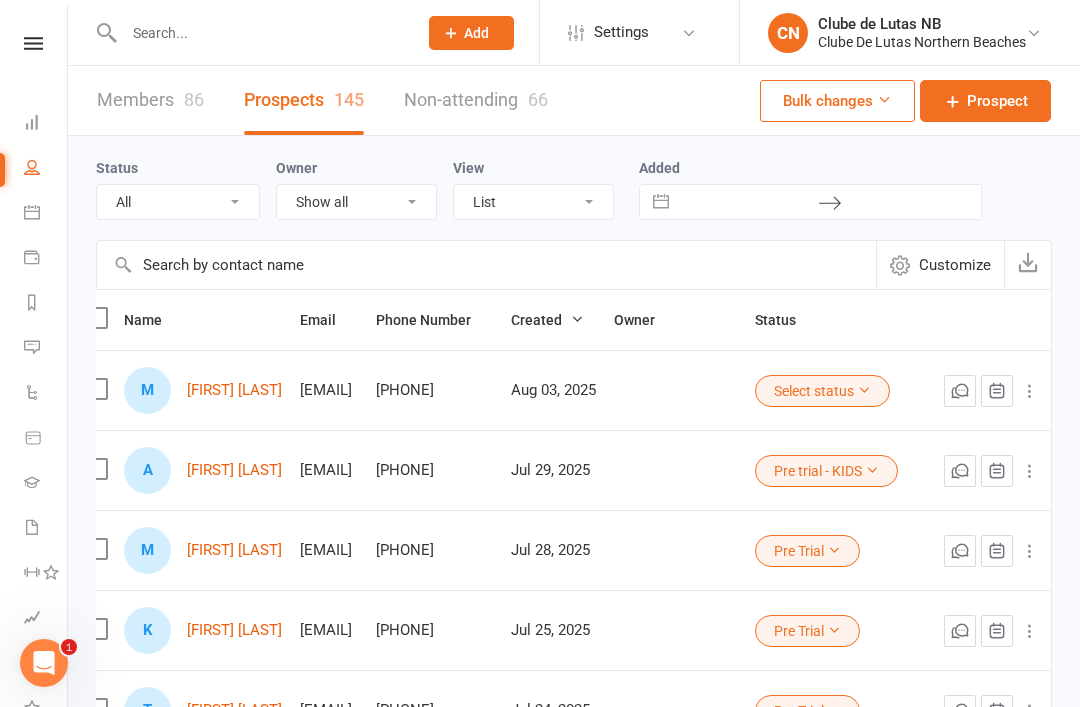 scroll, scrollTop: 0, scrollLeft: 278, axis: horizontal 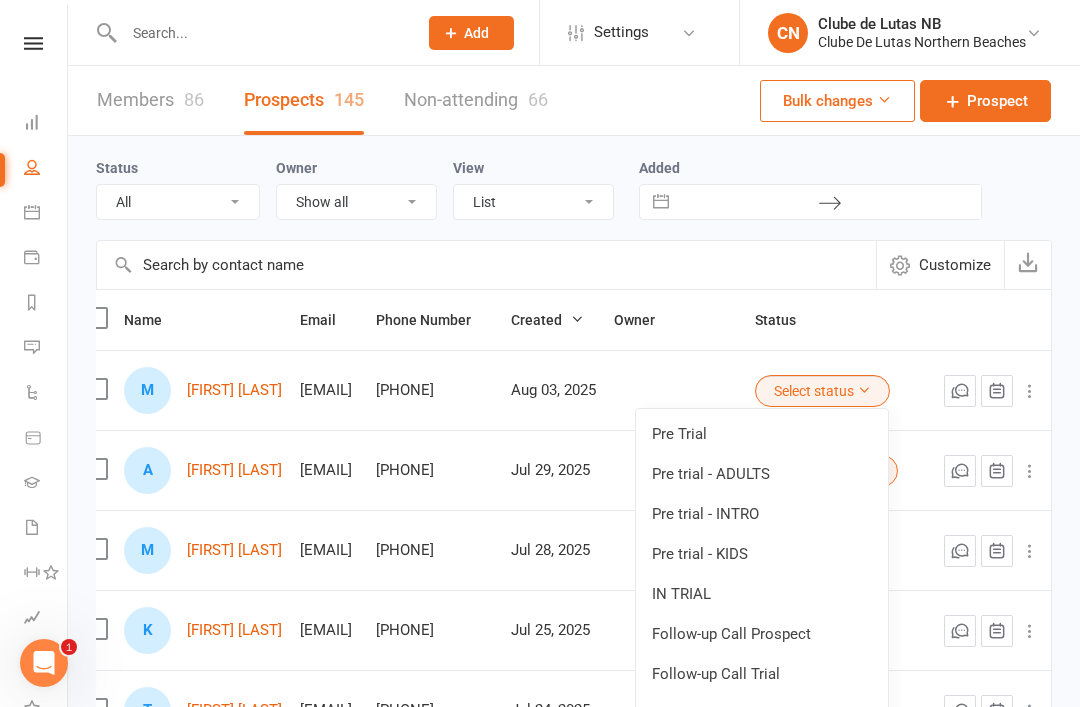 click on "IN TRIAL" at bounding box center [762, 594] 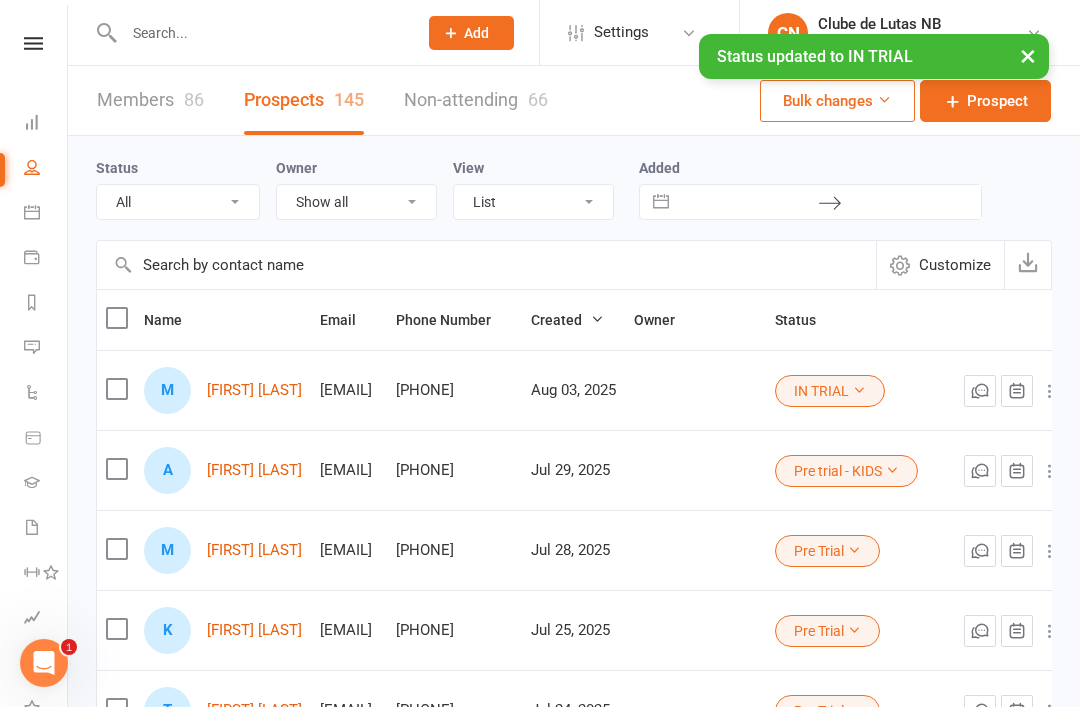 scroll, scrollTop: 0, scrollLeft: 0, axis: both 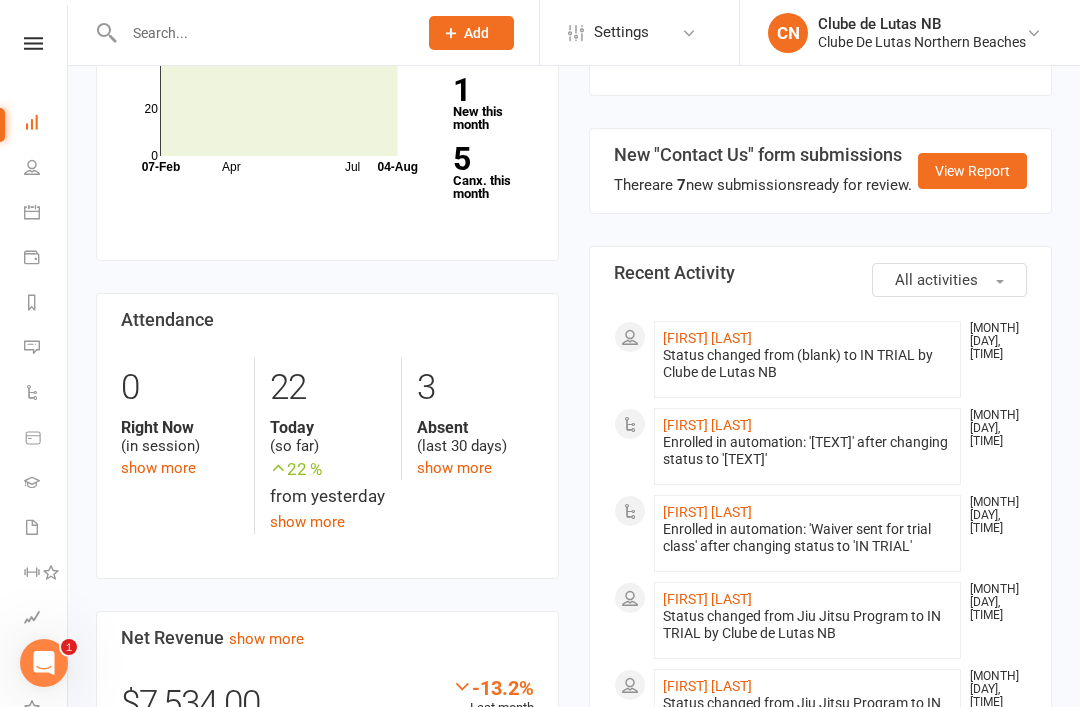 click on "[FIRST] [LAST]" 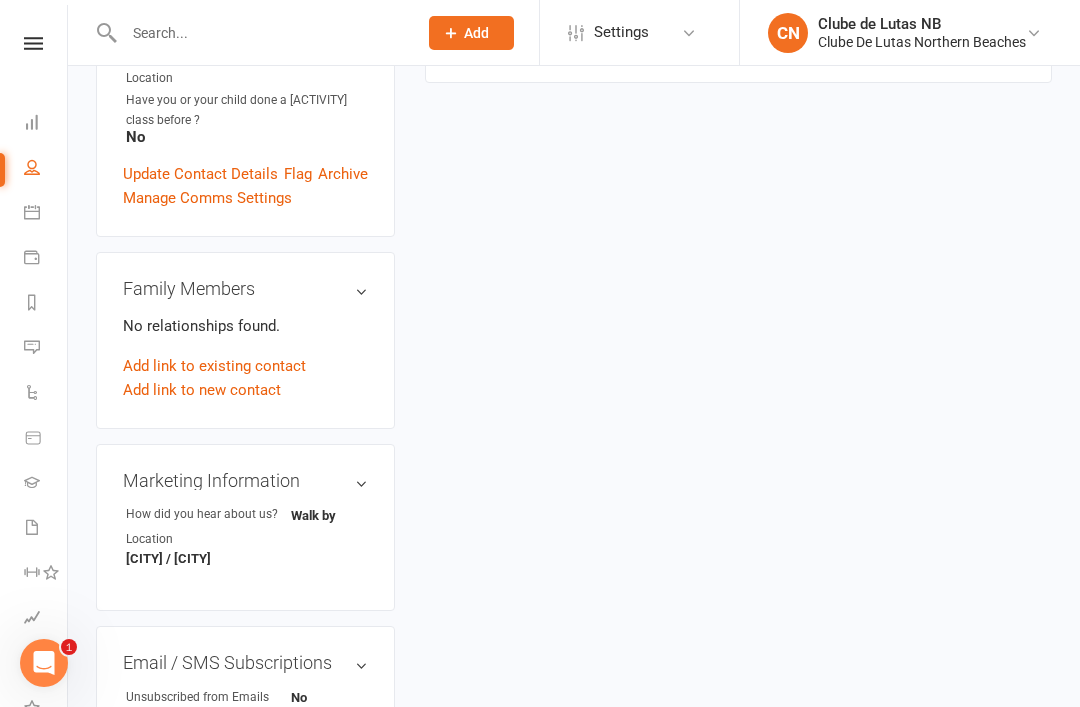 scroll, scrollTop: 0, scrollLeft: 0, axis: both 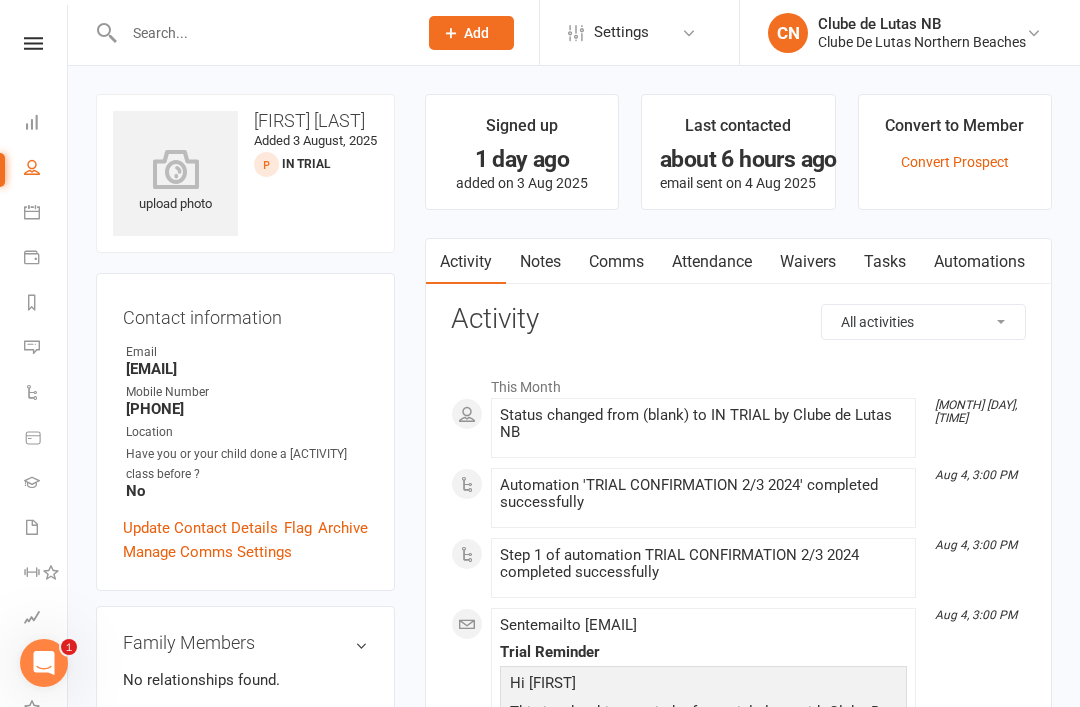 click on "Waivers" at bounding box center [808, 262] 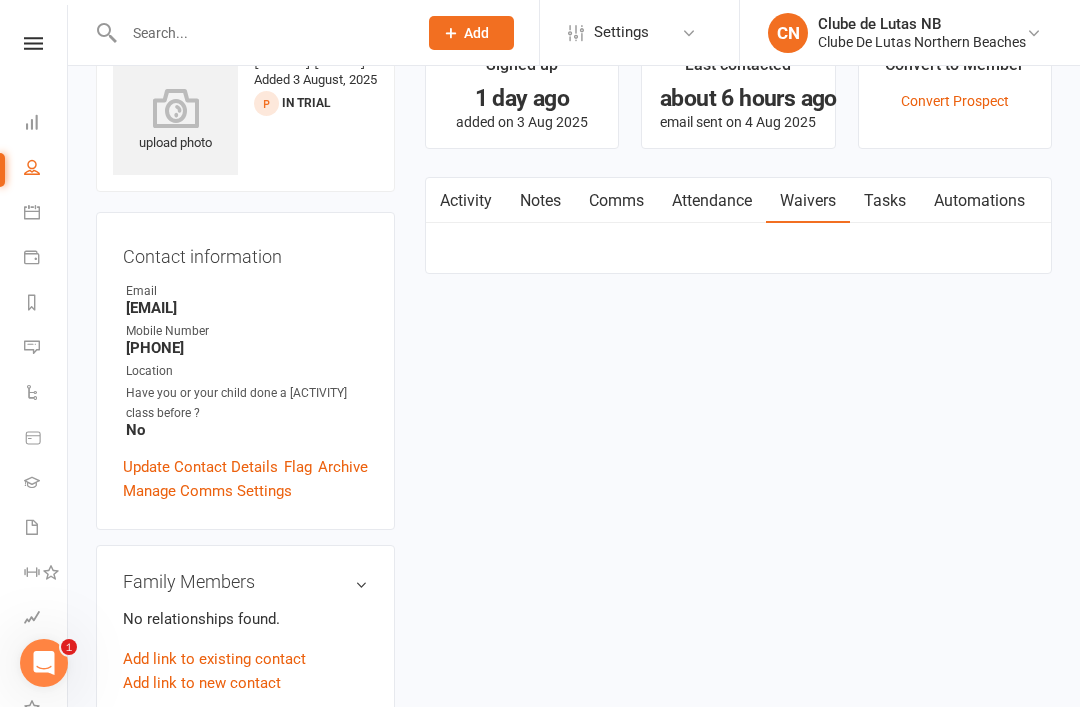 scroll, scrollTop: 64, scrollLeft: 0, axis: vertical 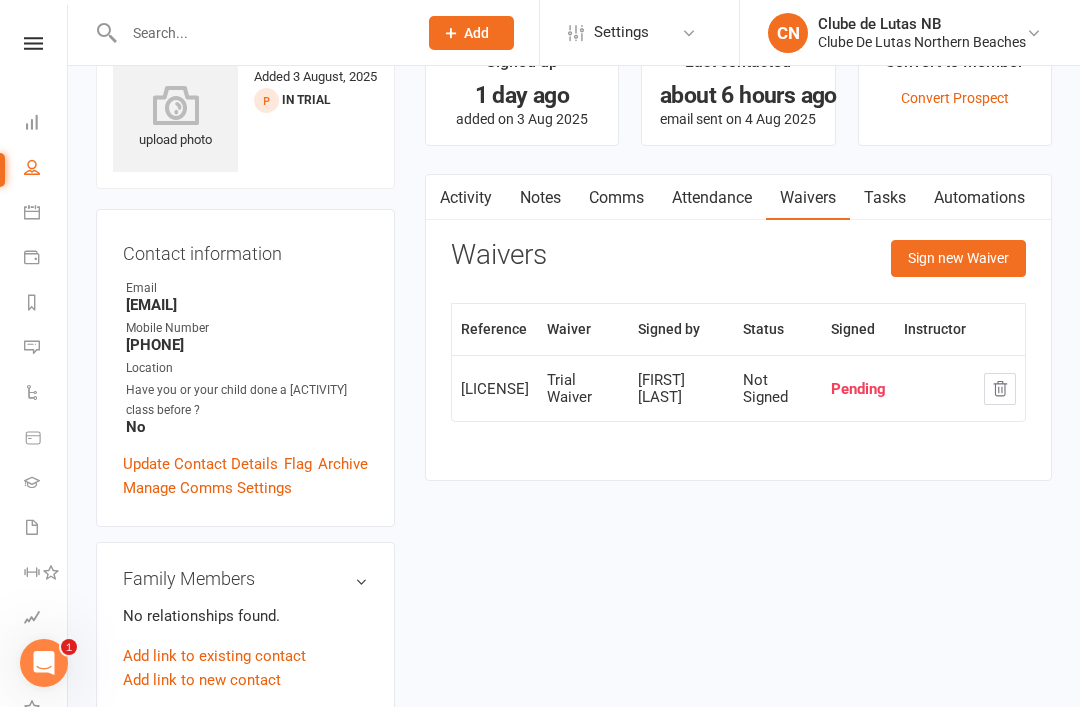 click on "Sign new Waiver" at bounding box center [958, 258] 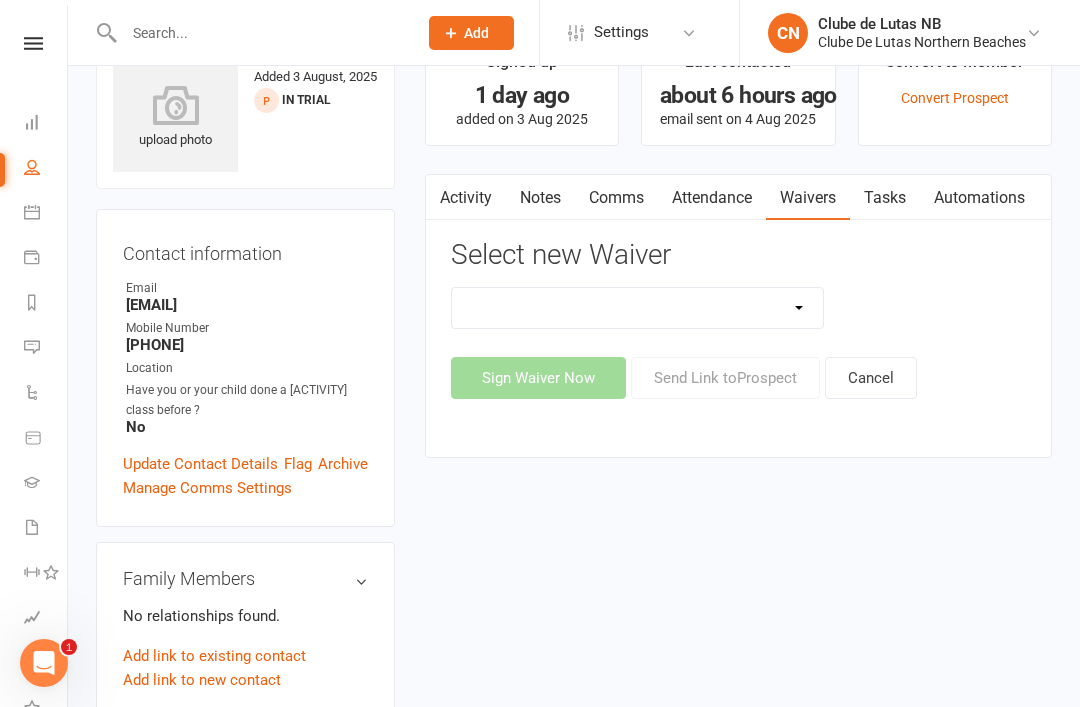 click on "Change Payment Details Membership CDL Trial Waiver" at bounding box center (638, 308) 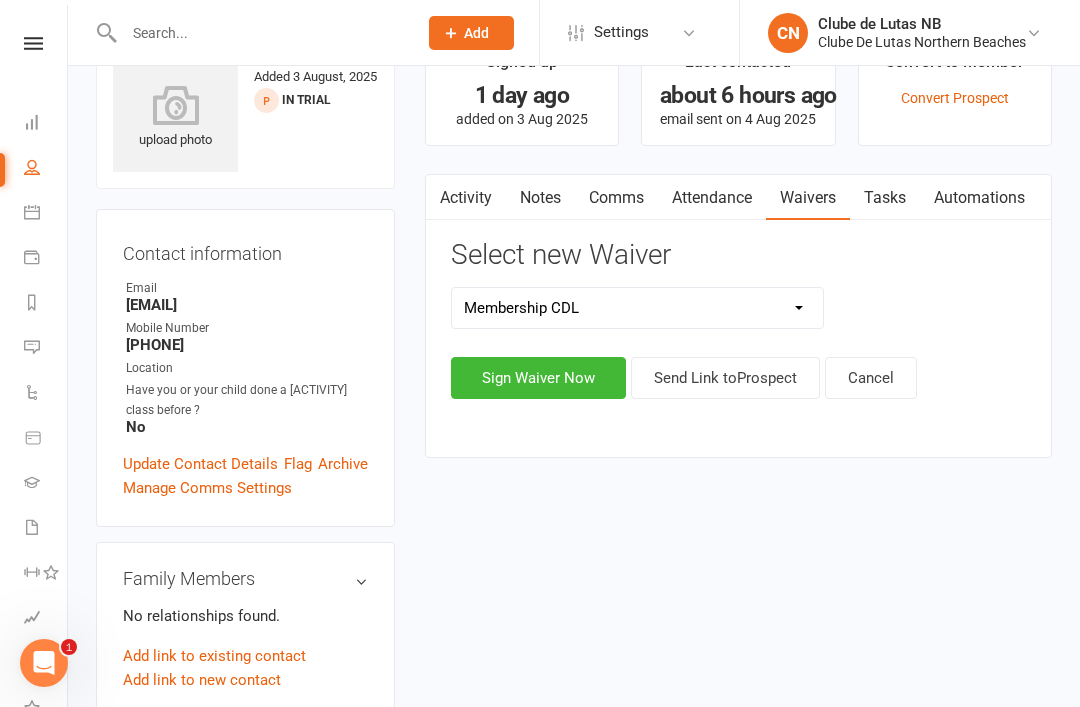 click on "Send Link to  Prospect" at bounding box center [725, 378] 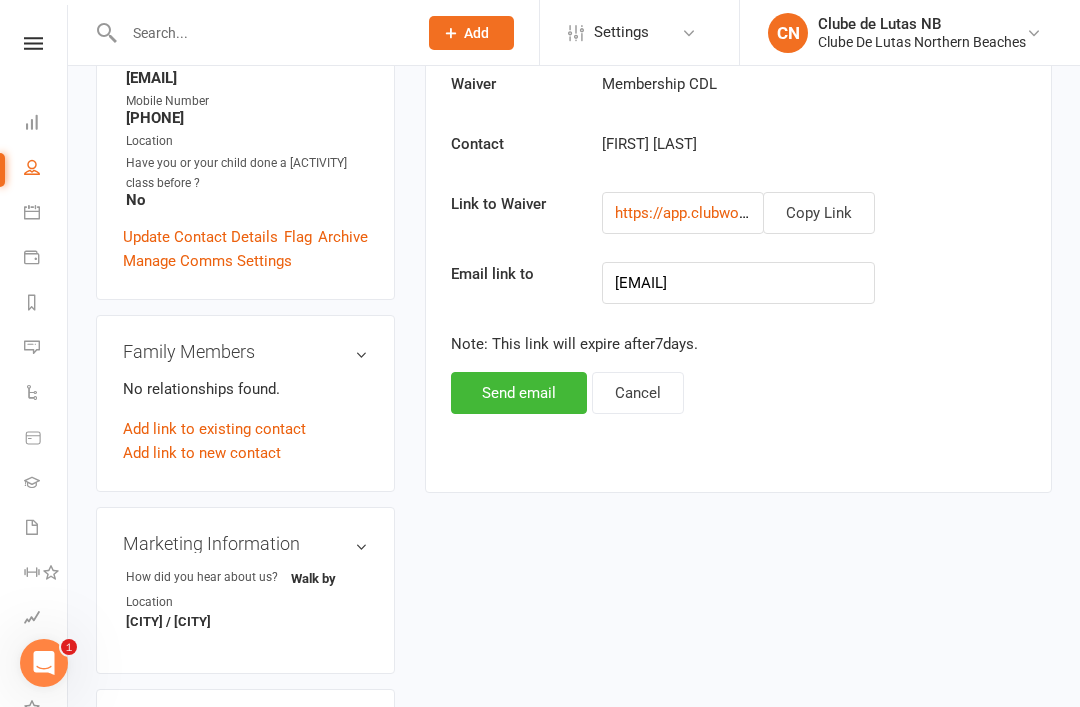 scroll, scrollTop: 292, scrollLeft: 0, axis: vertical 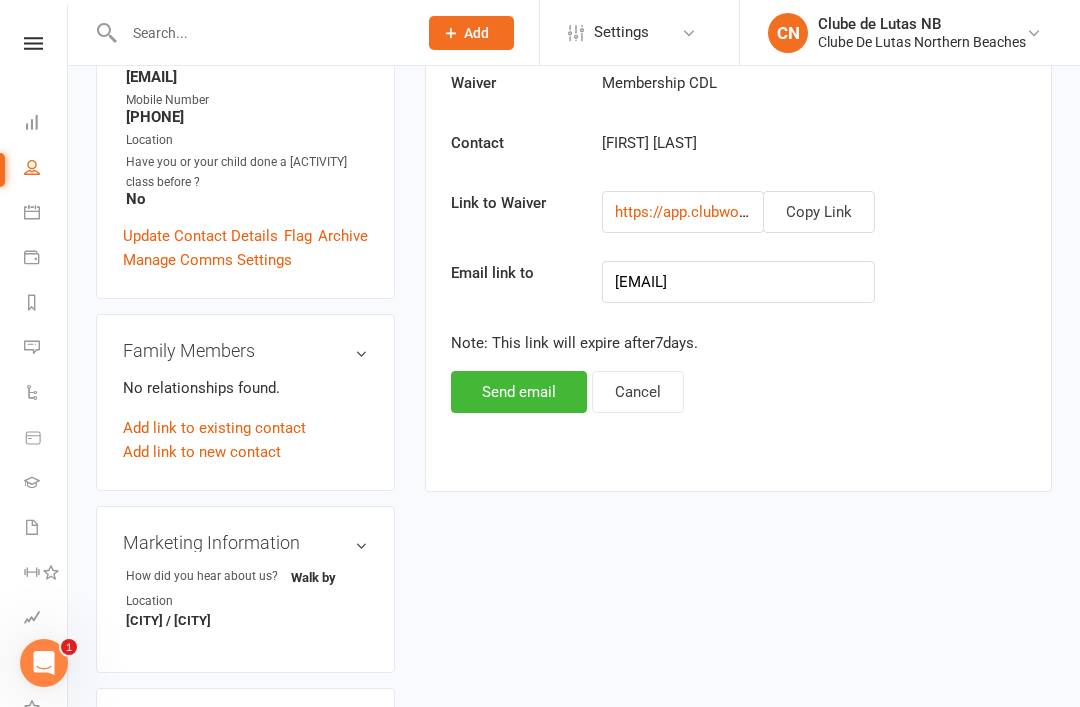 click on "Send email" at bounding box center (519, 392) 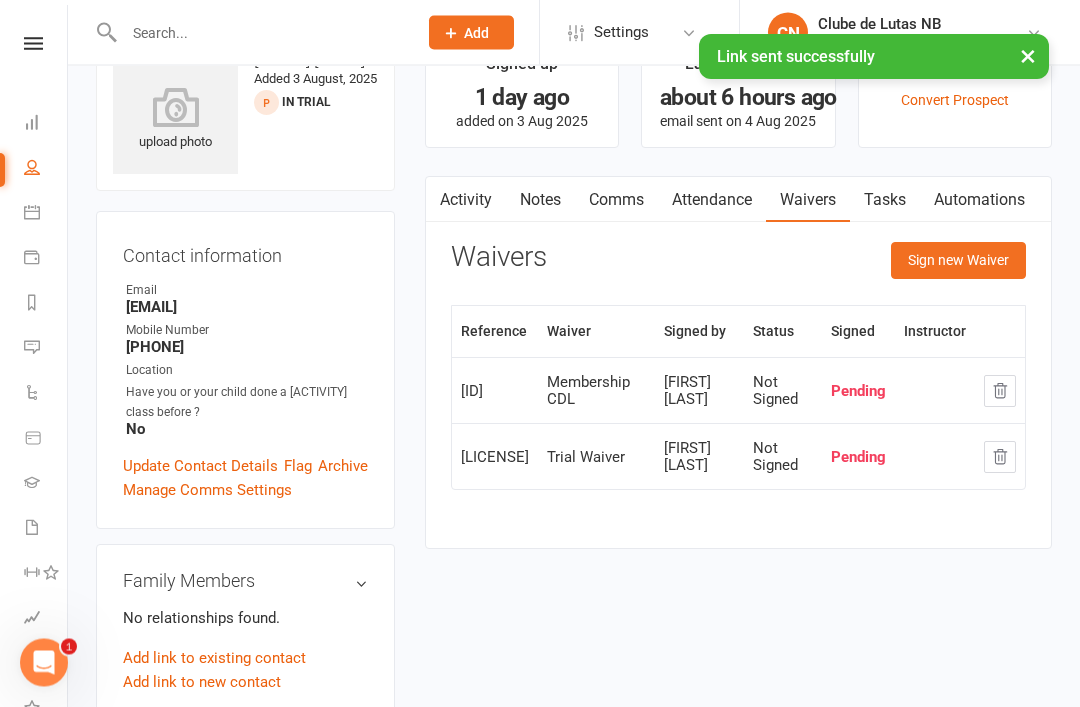 scroll, scrollTop: 0, scrollLeft: 0, axis: both 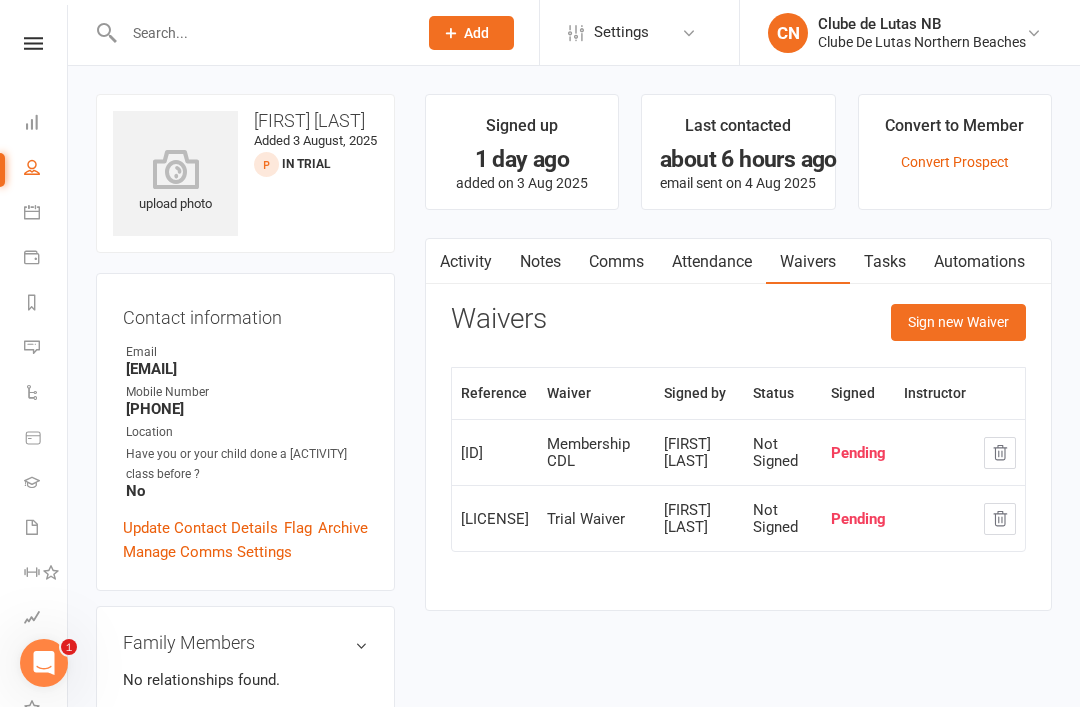 click on "Dashboard" at bounding box center (46, 124) 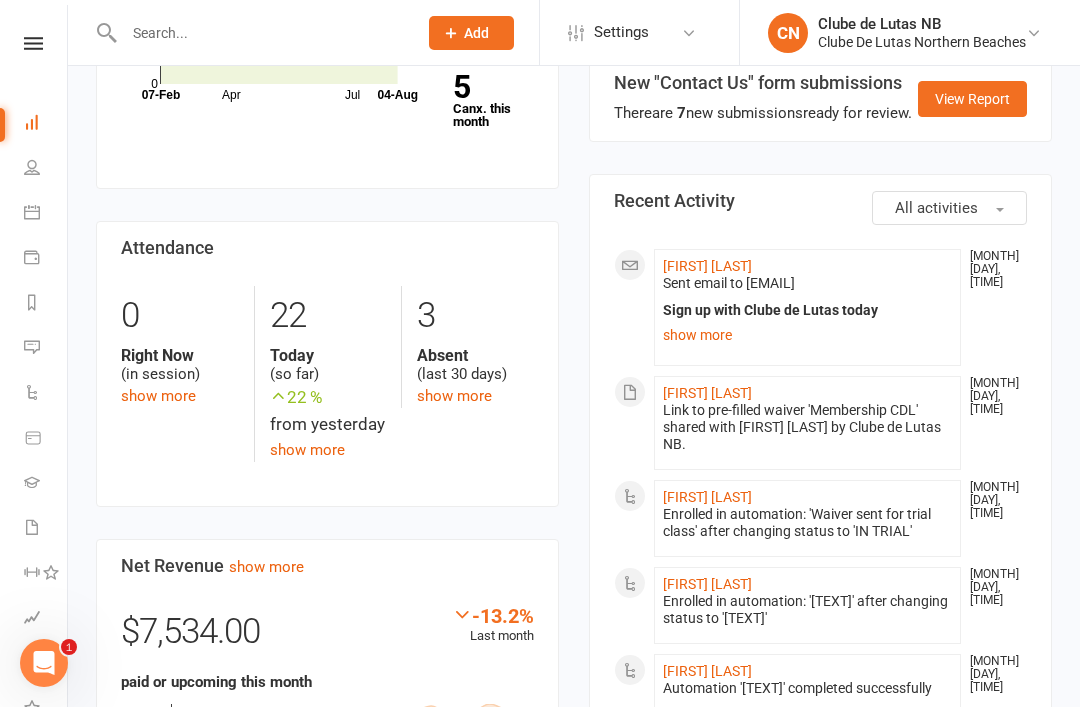scroll, scrollTop: 655, scrollLeft: 0, axis: vertical 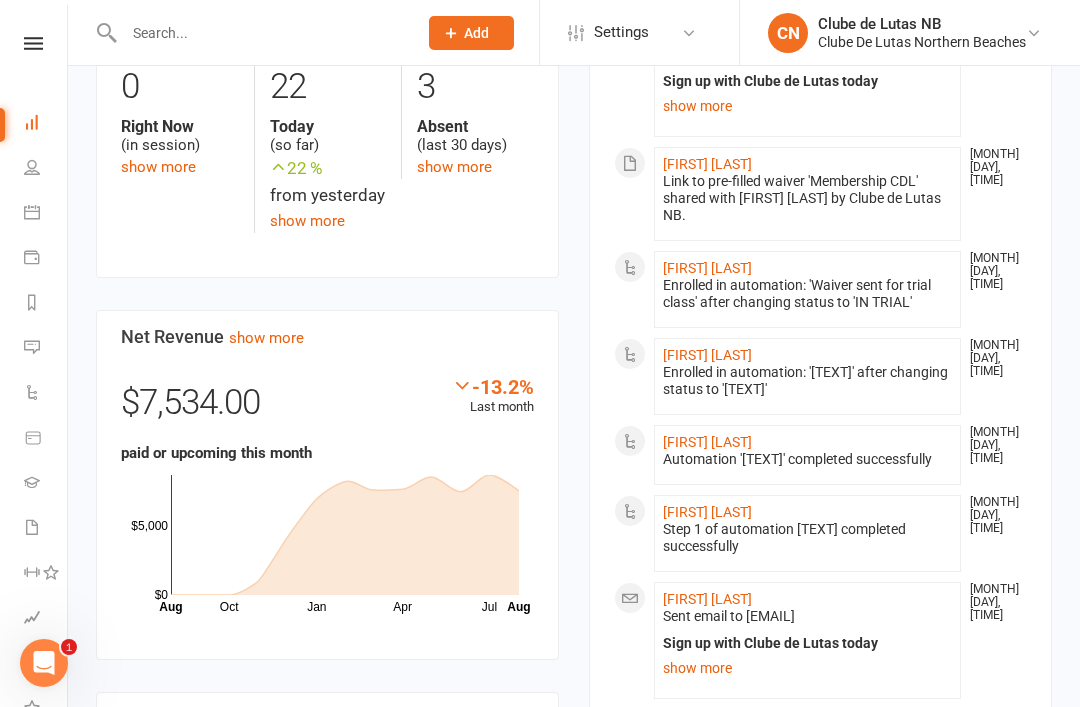 click on "[FIRST] [LAST]" 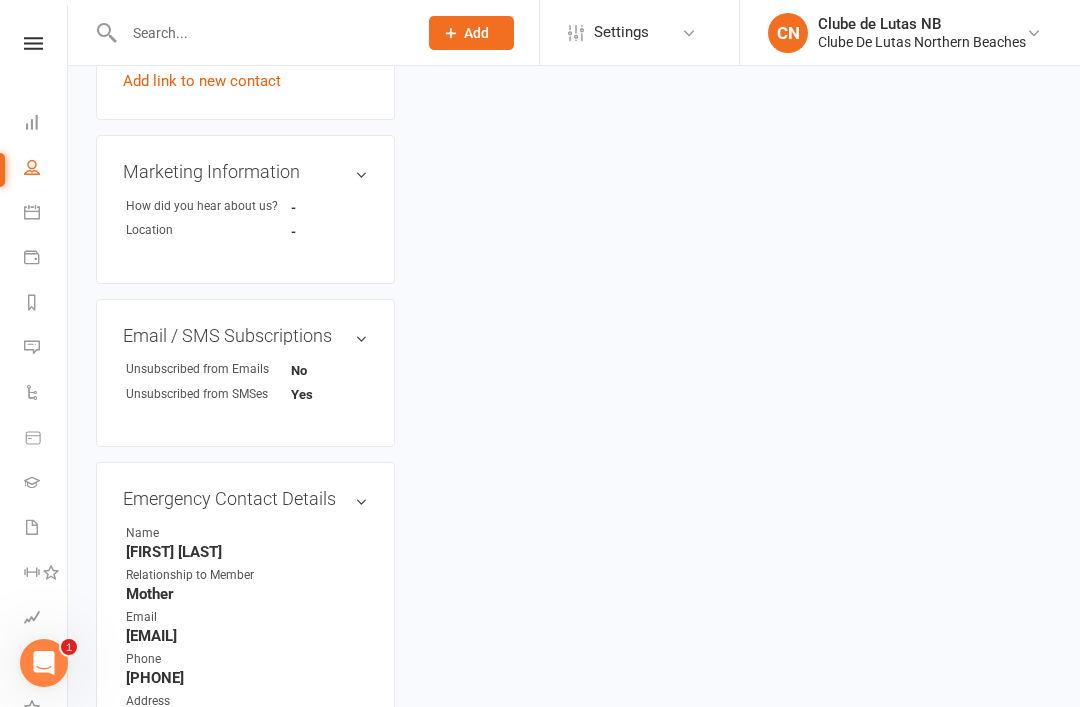 scroll, scrollTop: 0, scrollLeft: 0, axis: both 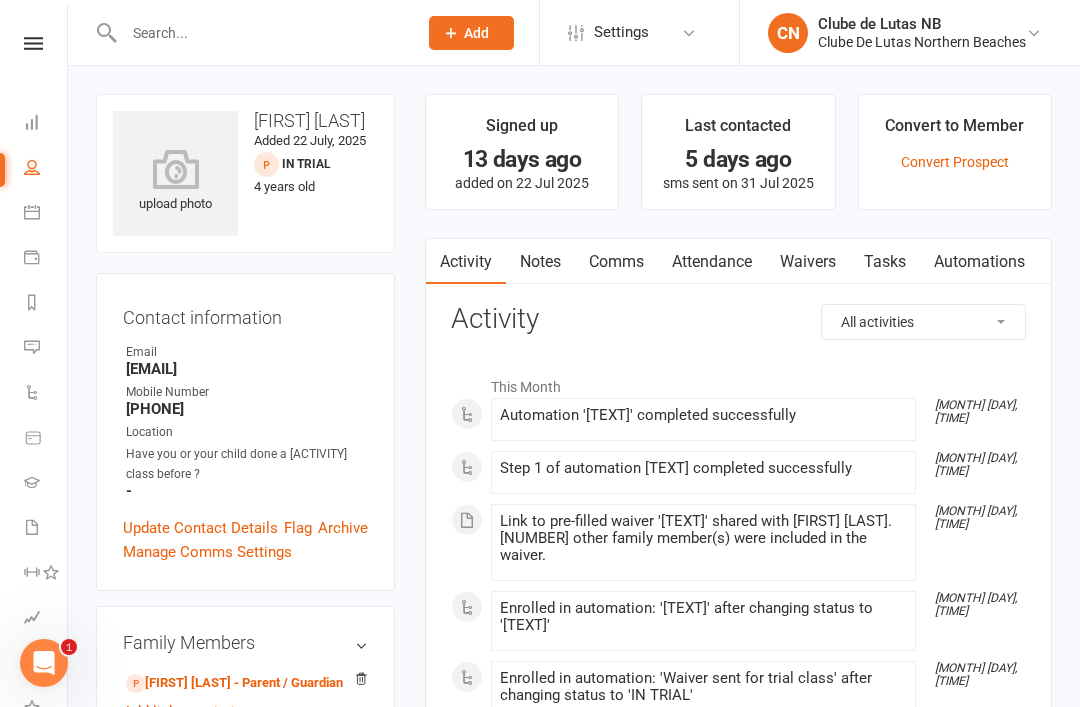 click on "Waivers" at bounding box center [808, 262] 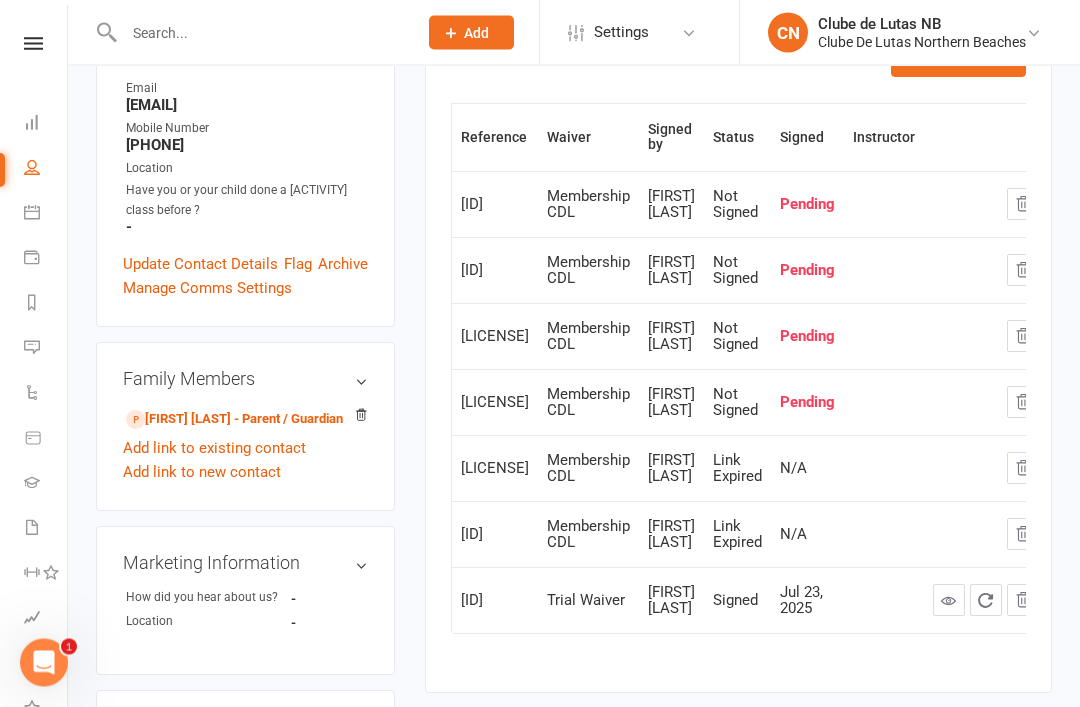 scroll, scrollTop: 264, scrollLeft: 0, axis: vertical 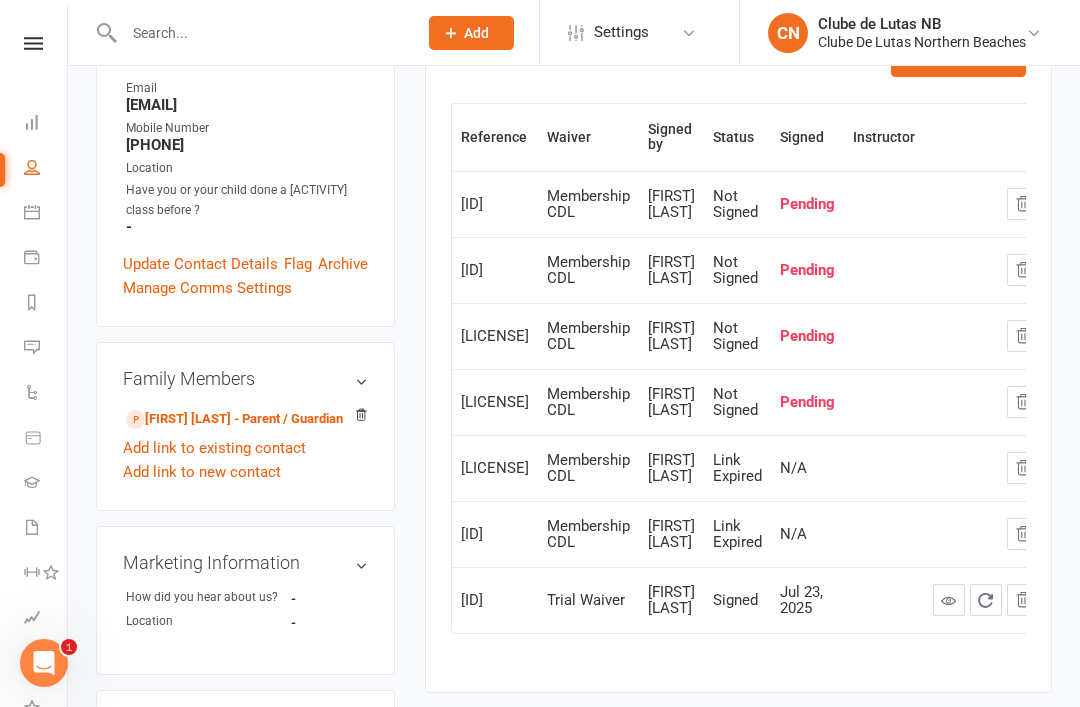 click at bounding box center [948, 600] 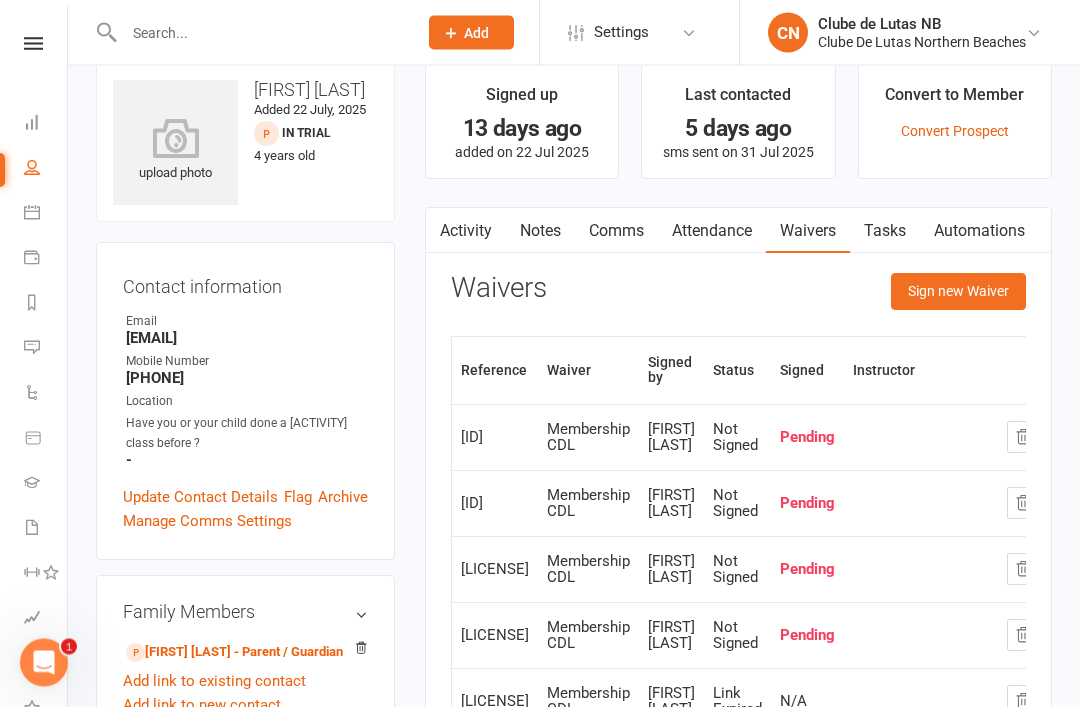 scroll, scrollTop: 0, scrollLeft: 0, axis: both 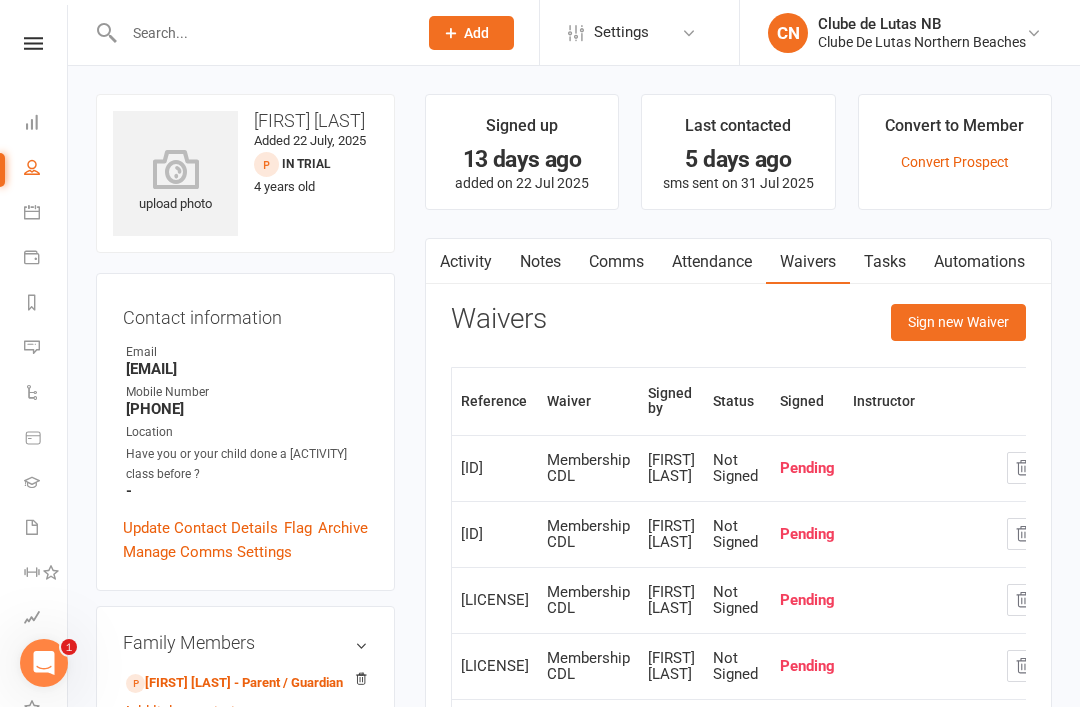 click on "Dashboard" at bounding box center (46, 124) 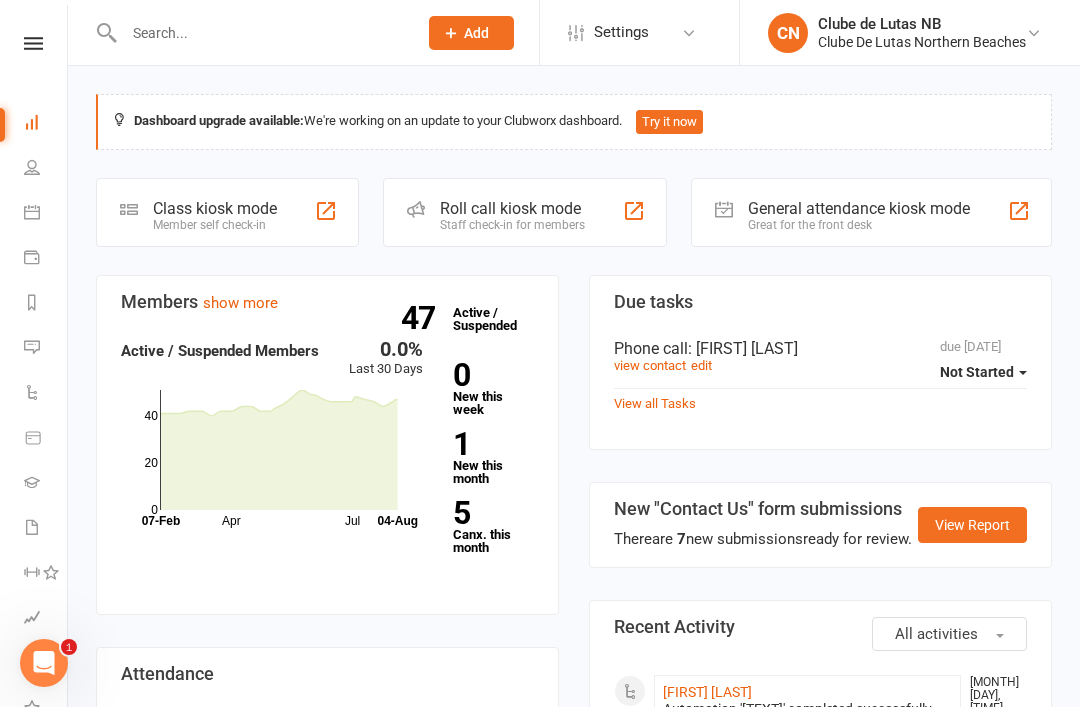 click on "Waivers" at bounding box center [46, 529] 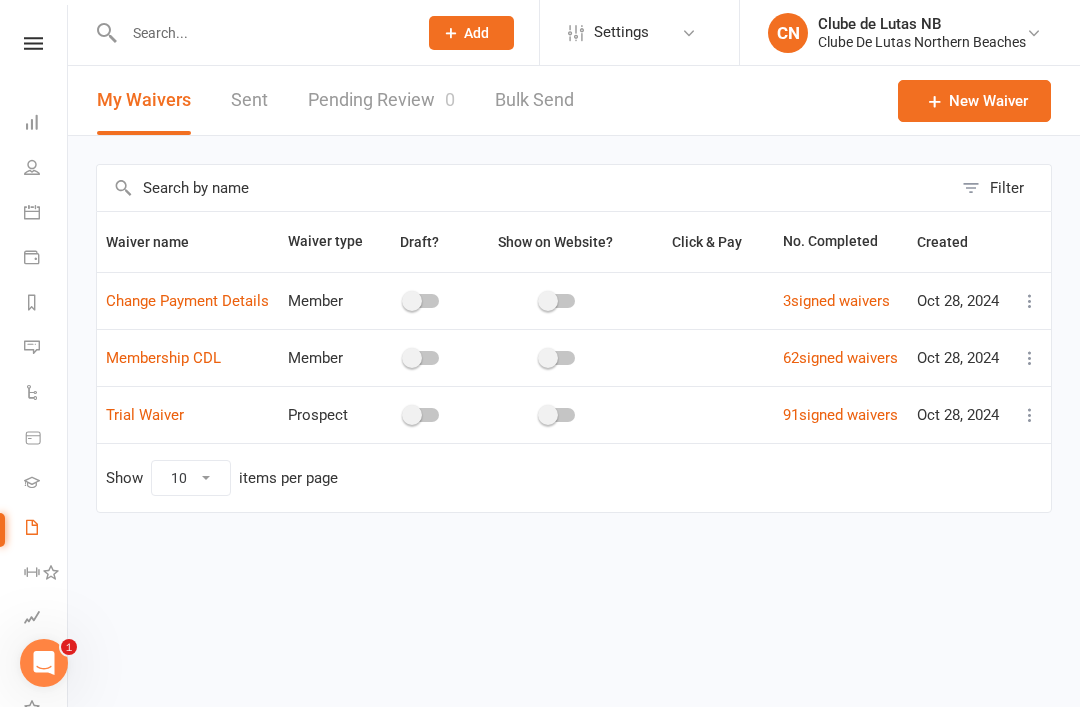 click on "Dashboard" at bounding box center [46, 124] 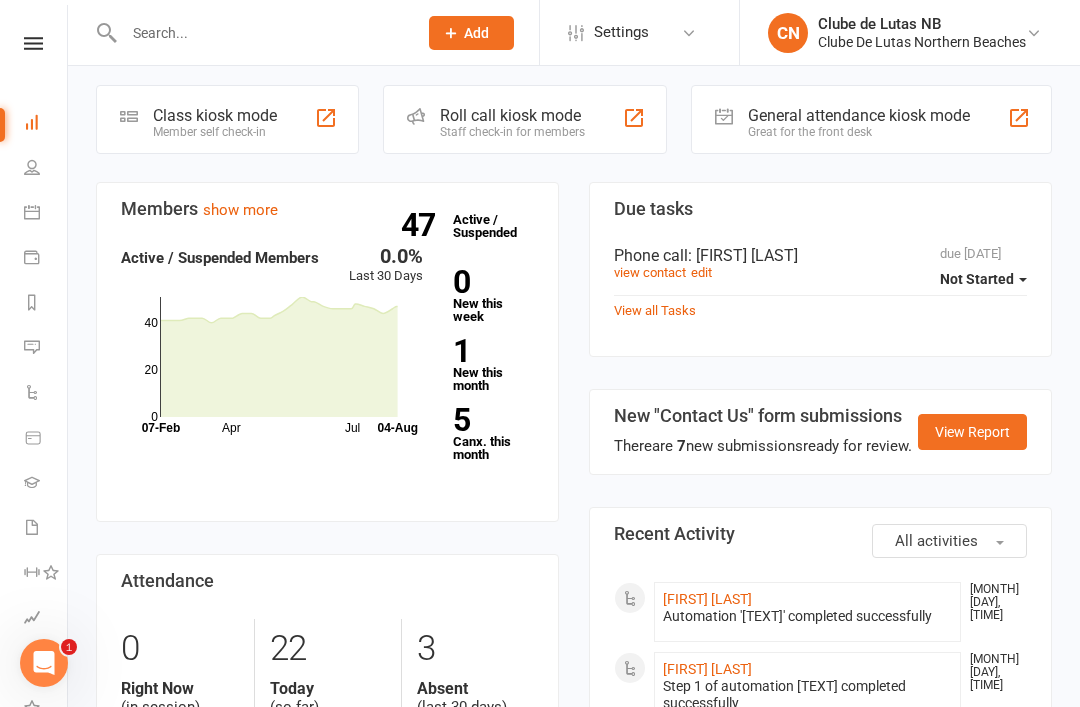 scroll, scrollTop: 82, scrollLeft: 0, axis: vertical 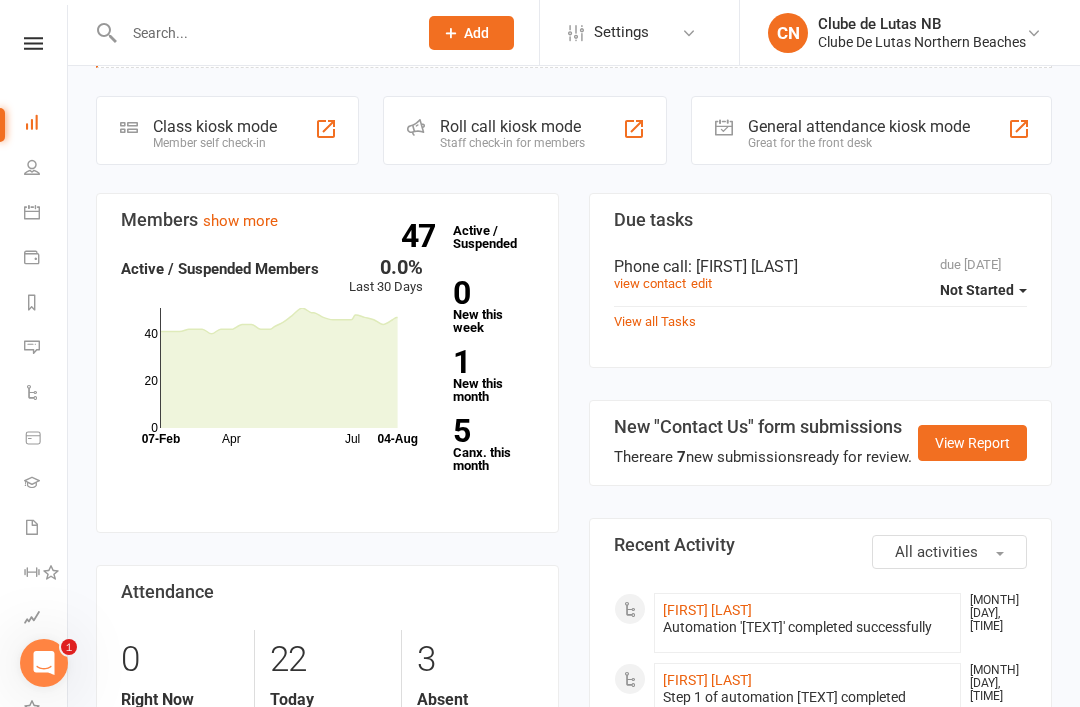 click on "Calendar" at bounding box center (46, 214) 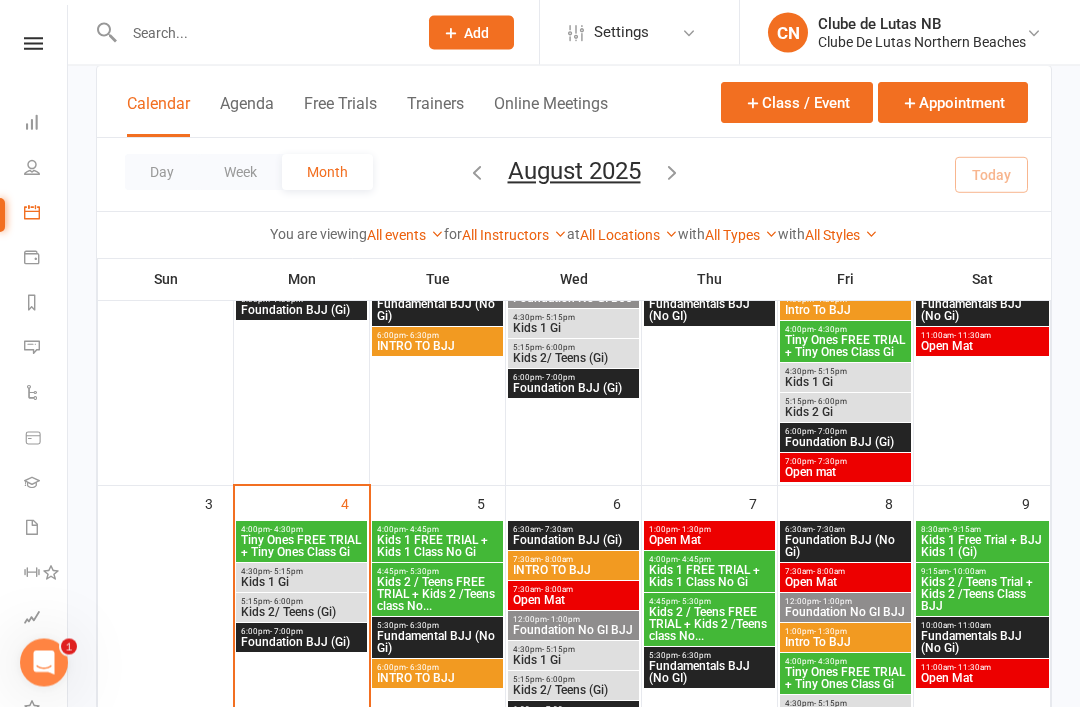 scroll, scrollTop: 271, scrollLeft: 0, axis: vertical 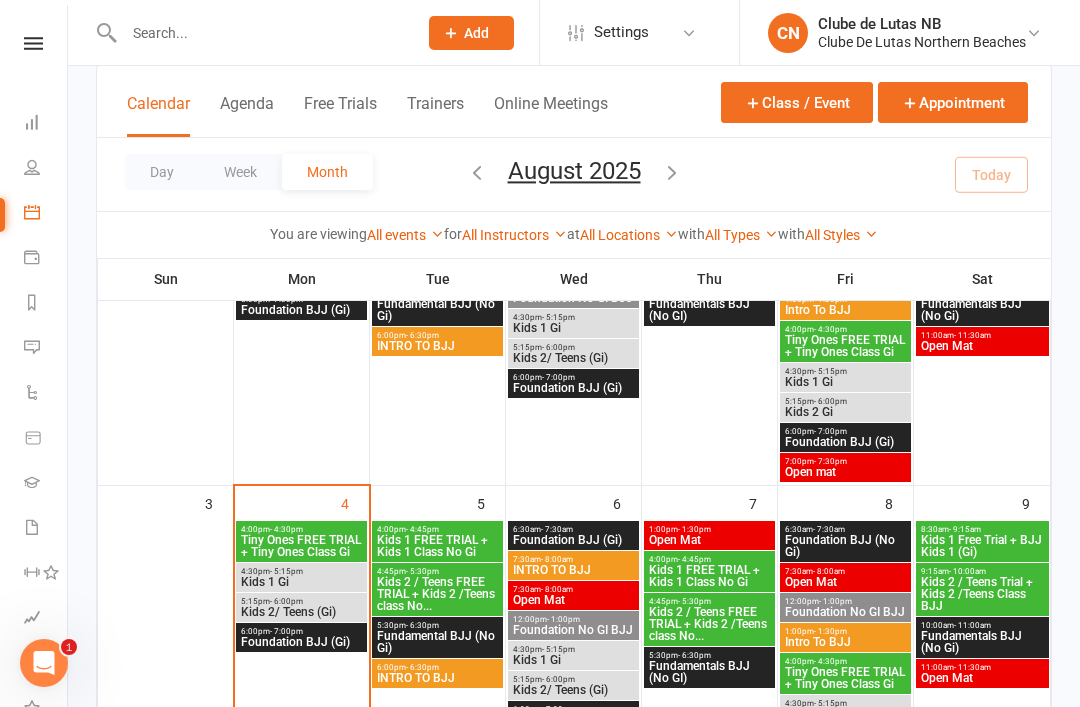 click on "Tiny Ones FREE TRIAL + Tiny Ones Class Gi" at bounding box center [301, 546] 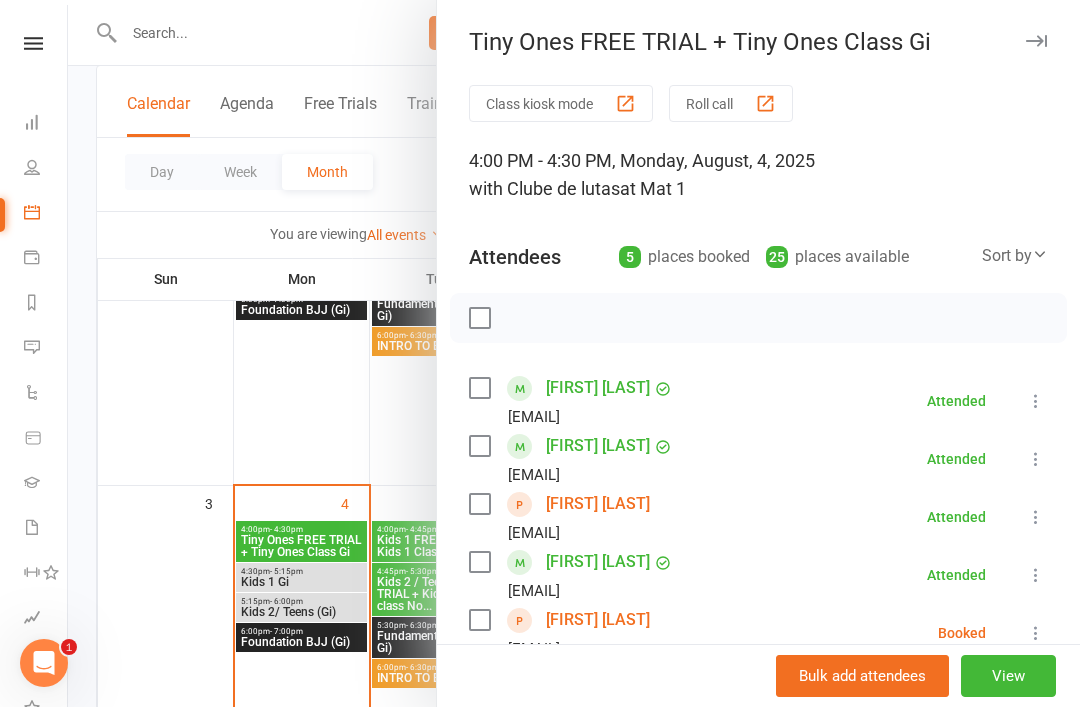 click on "[FIRST] [LAST]" at bounding box center [598, 504] 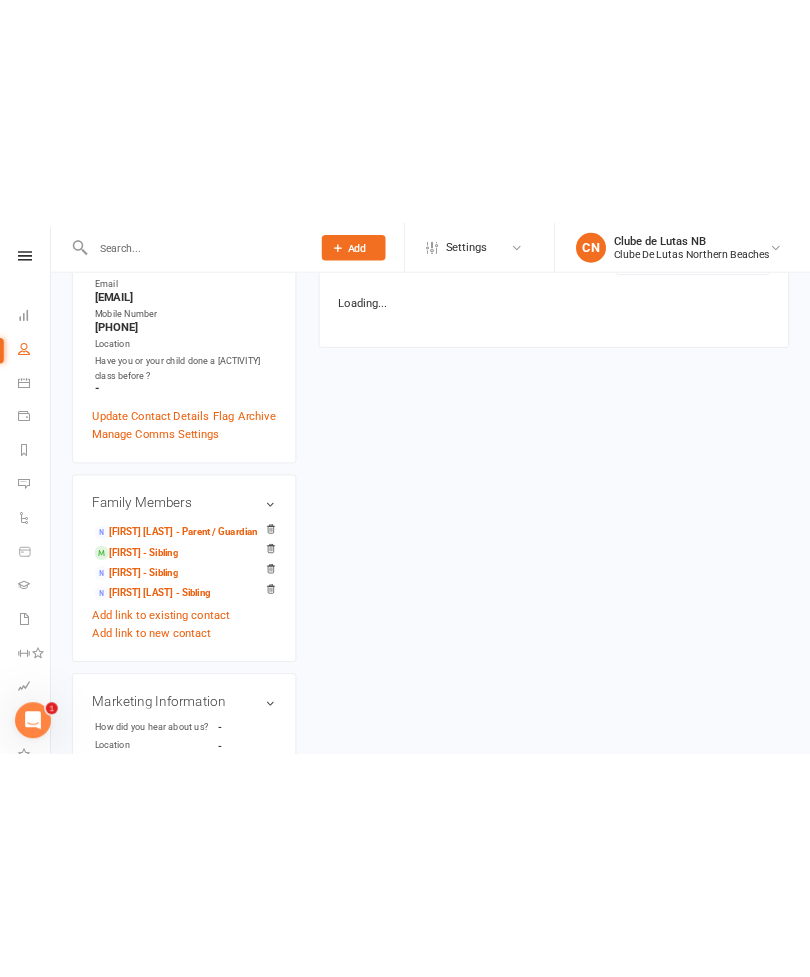 scroll, scrollTop: 0, scrollLeft: 0, axis: both 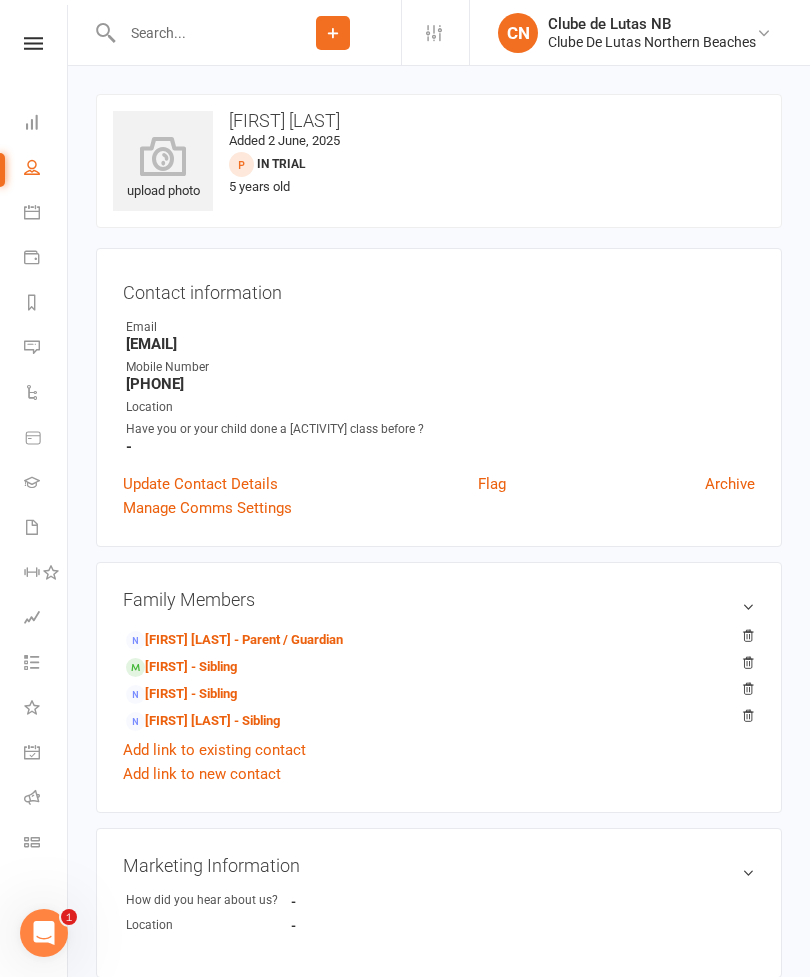 click at bounding box center (163, 156) 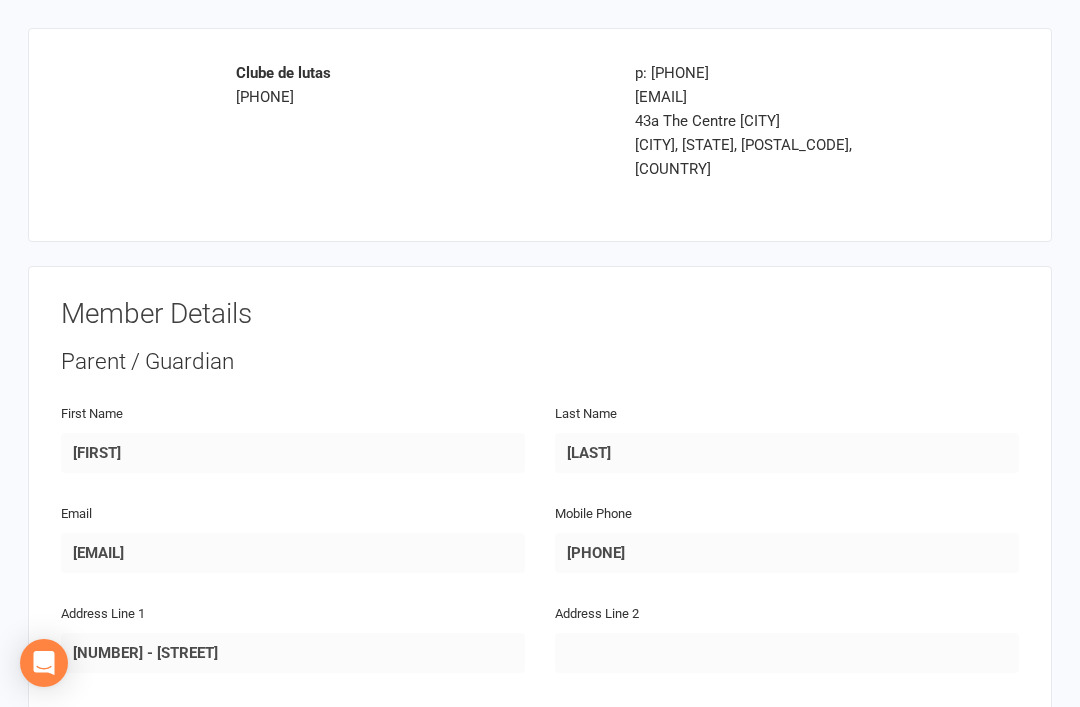 scroll, scrollTop: 0, scrollLeft: 0, axis: both 